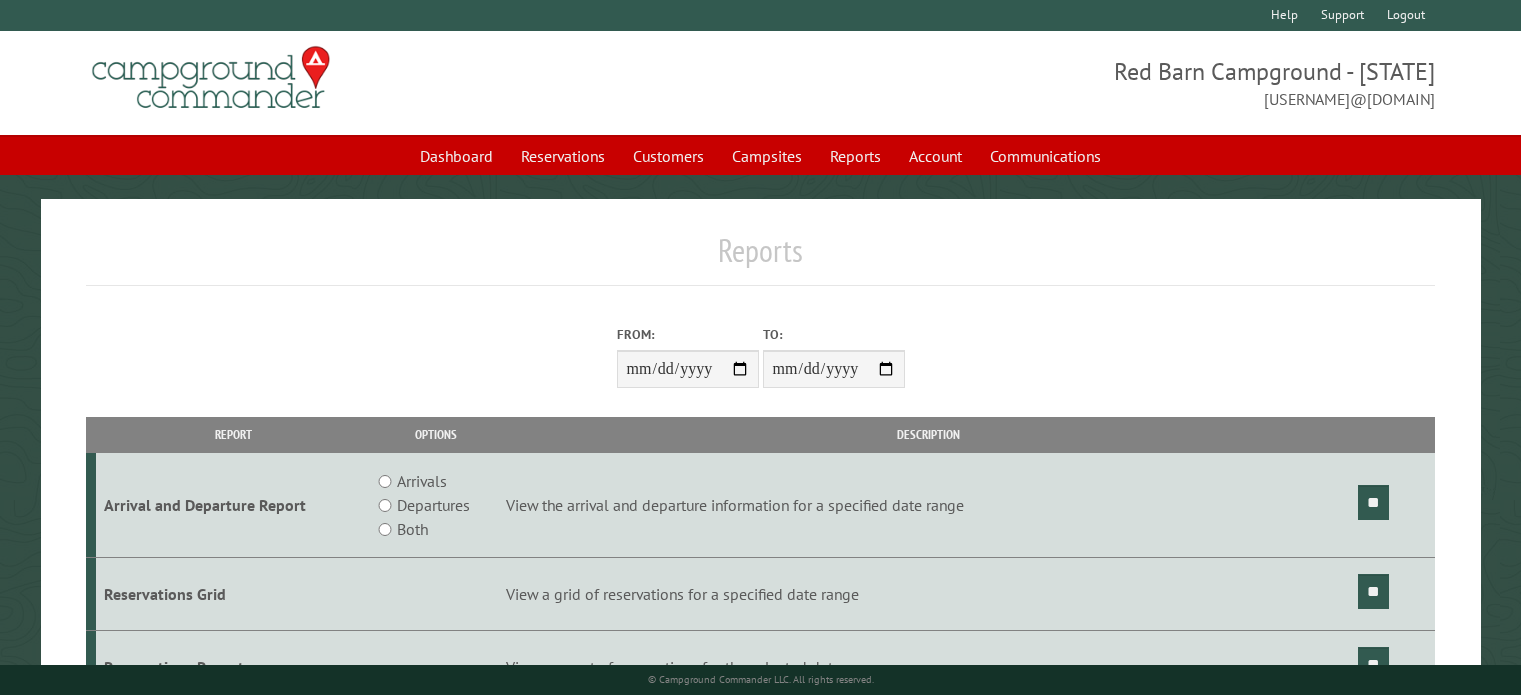 scroll, scrollTop: 0, scrollLeft: 0, axis: both 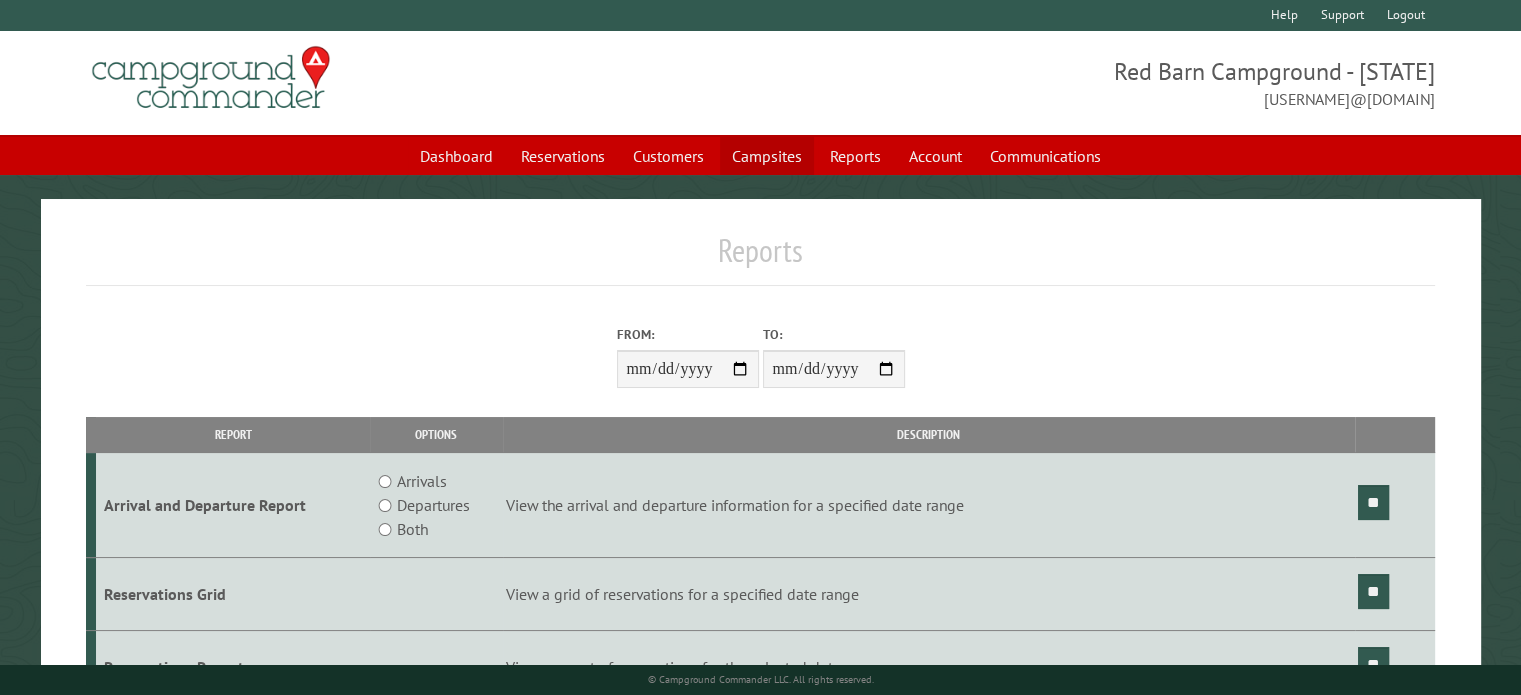 click on "Campsites" at bounding box center (767, 156) 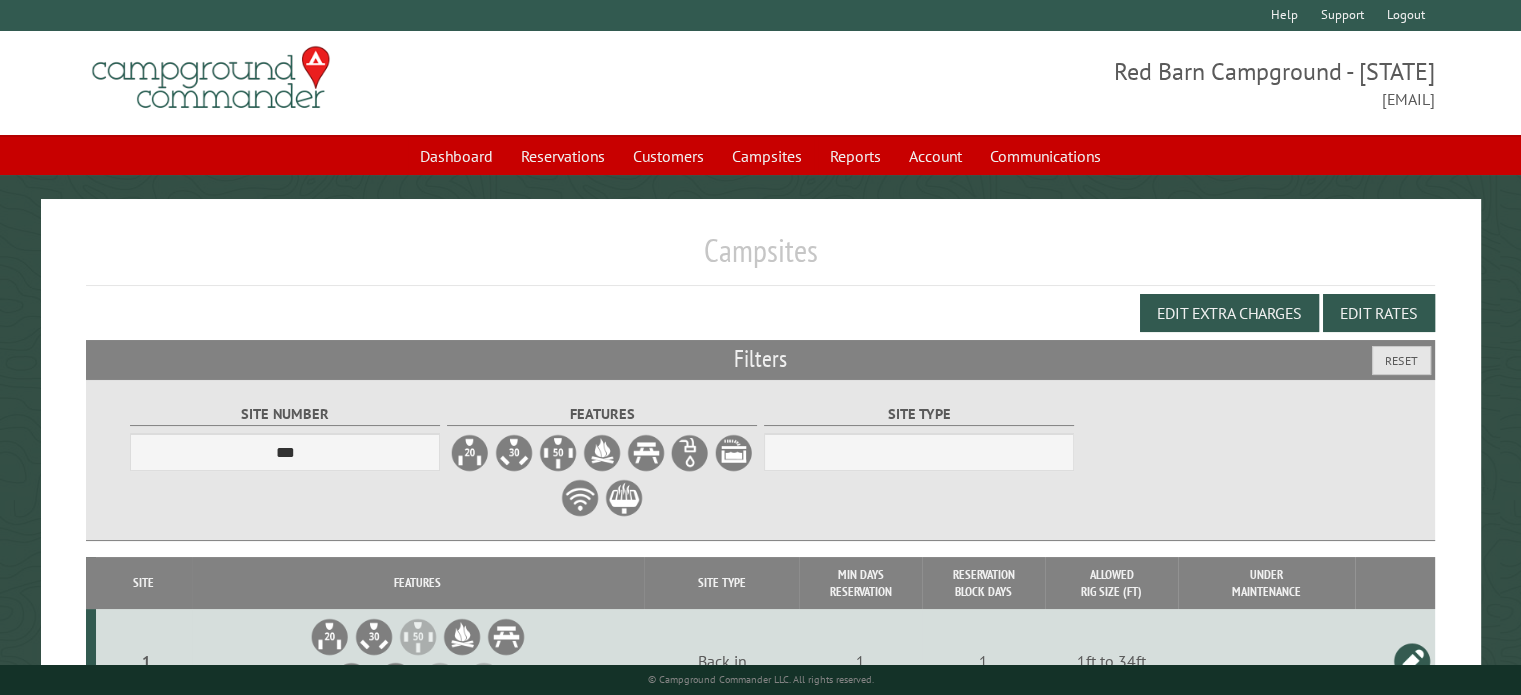 scroll, scrollTop: 0, scrollLeft: 0, axis: both 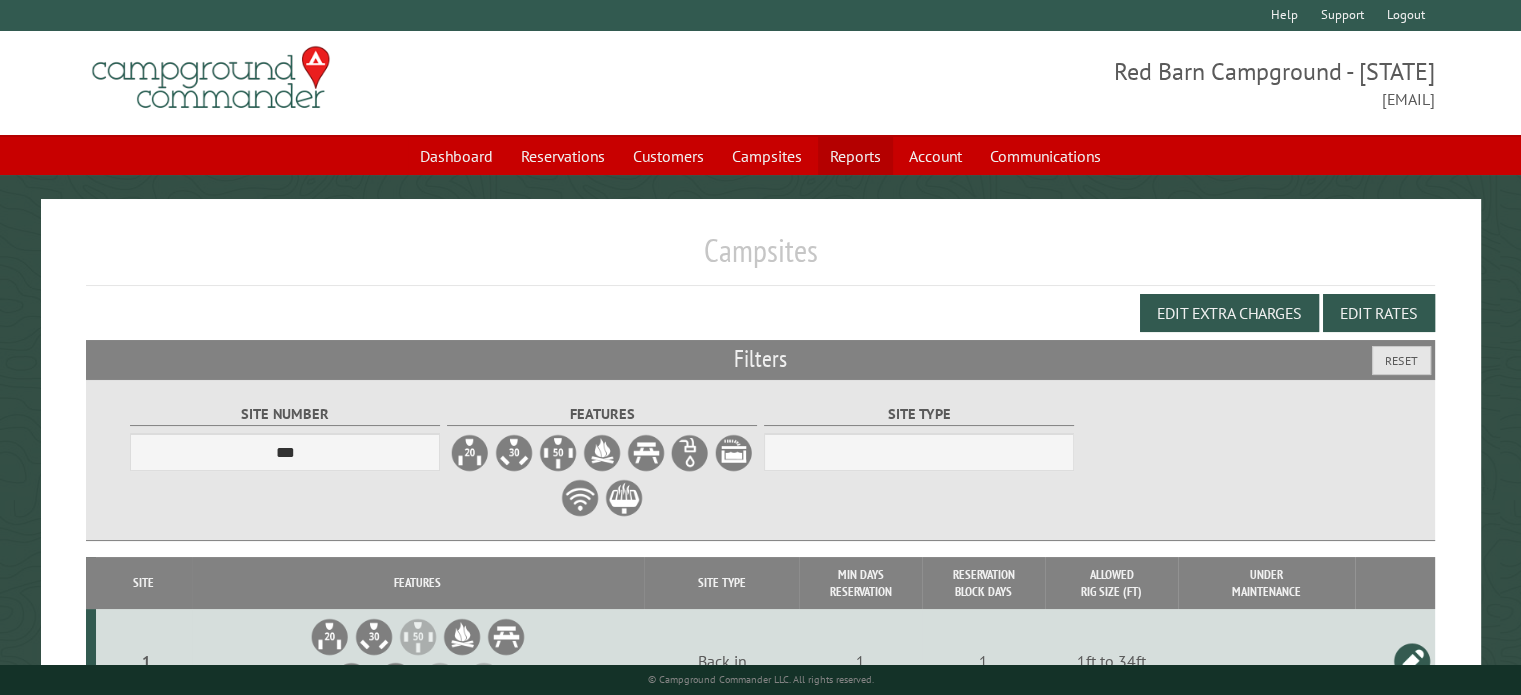 click on "Reports" at bounding box center [855, 156] 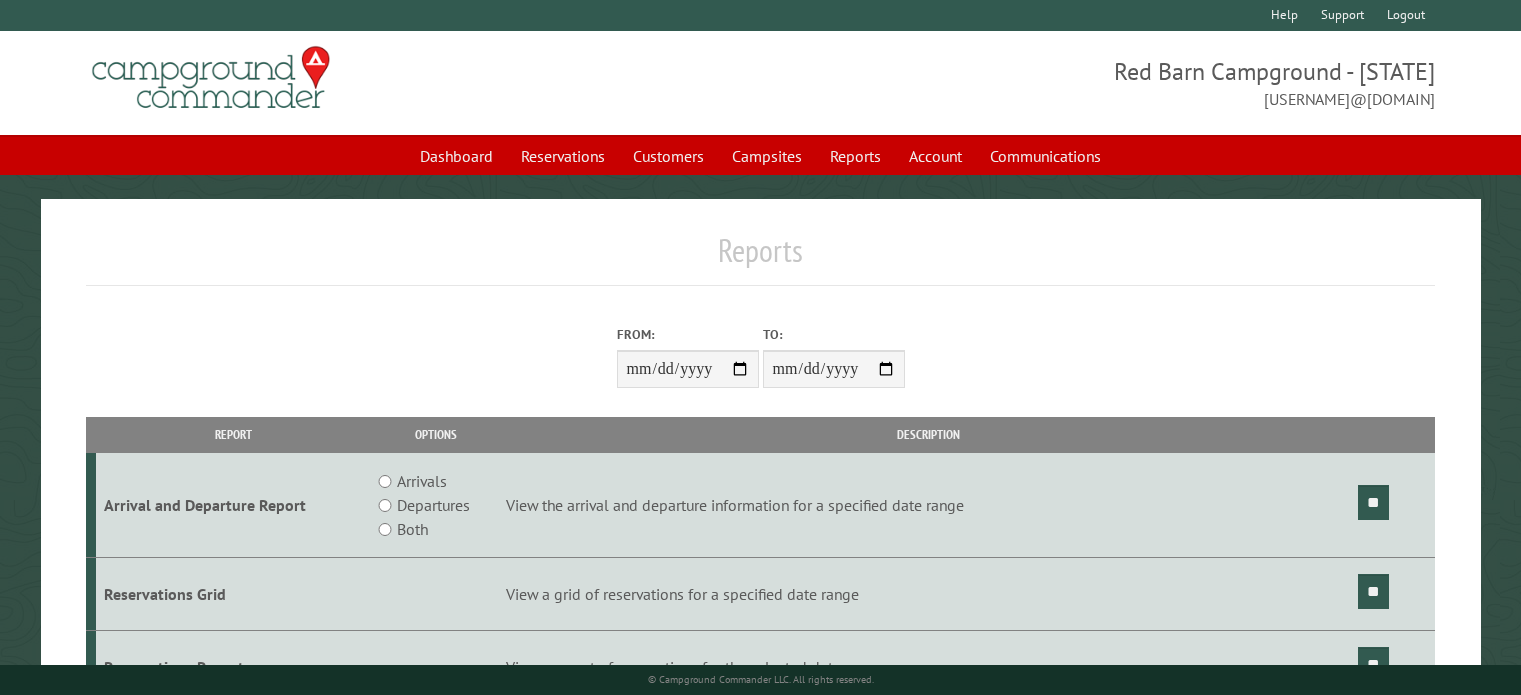 scroll, scrollTop: 0, scrollLeft: 0, axis: both 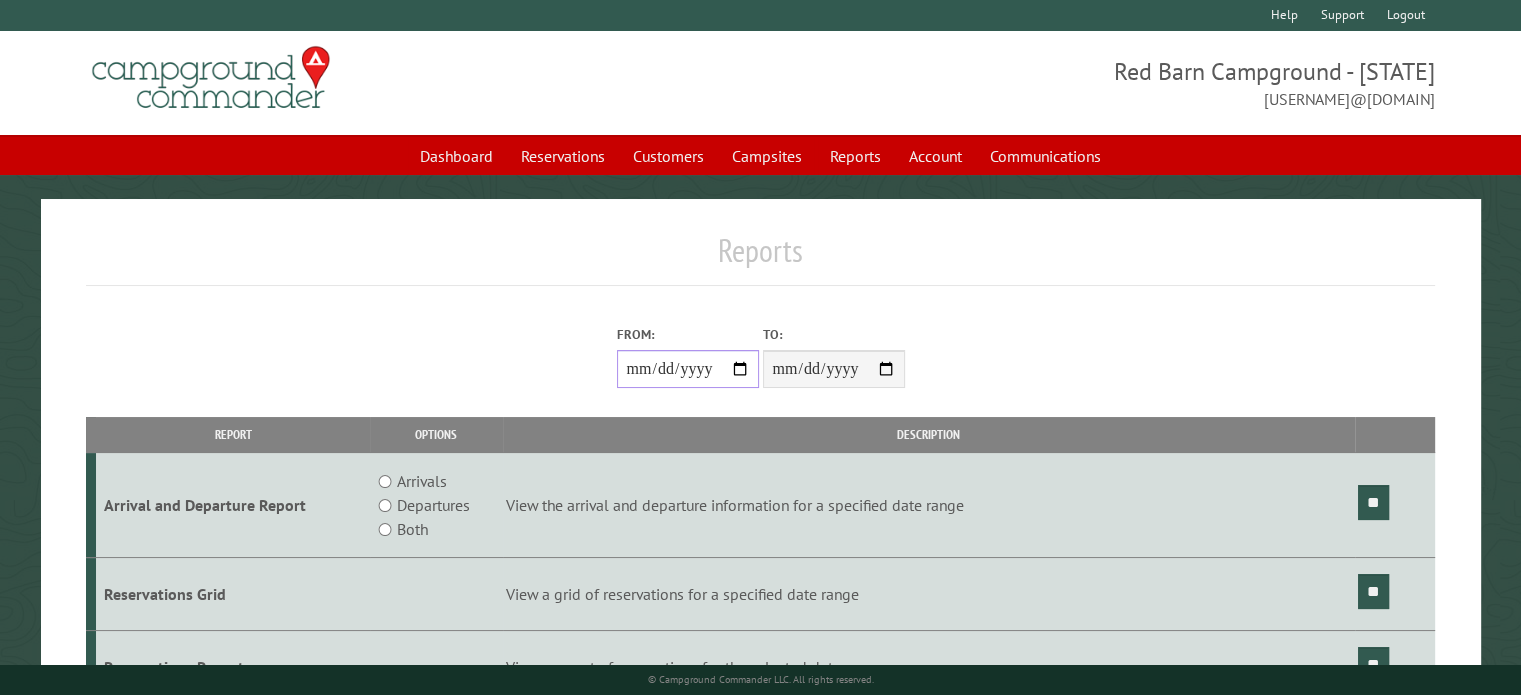click on "From:" at bounding box center [688, 369] 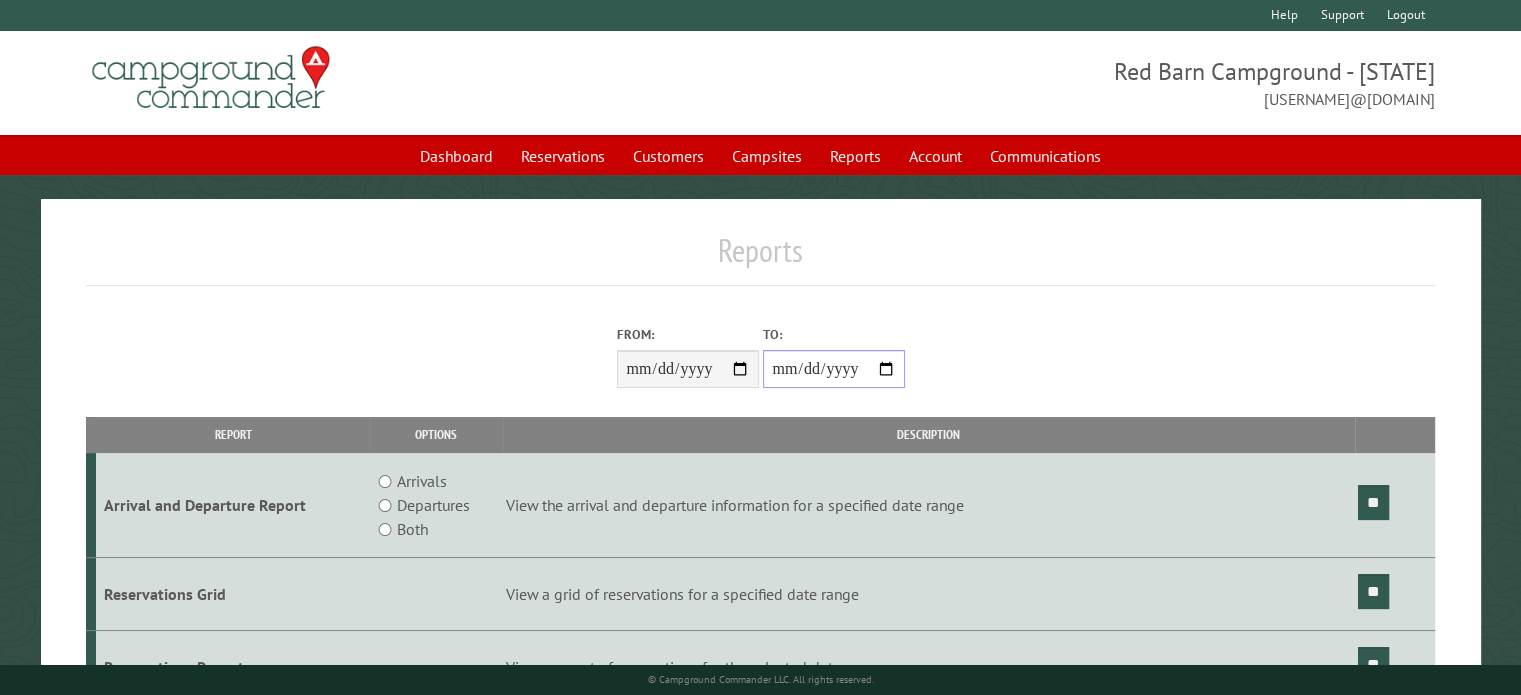 click on "**********" at bounding box center [834, 369] 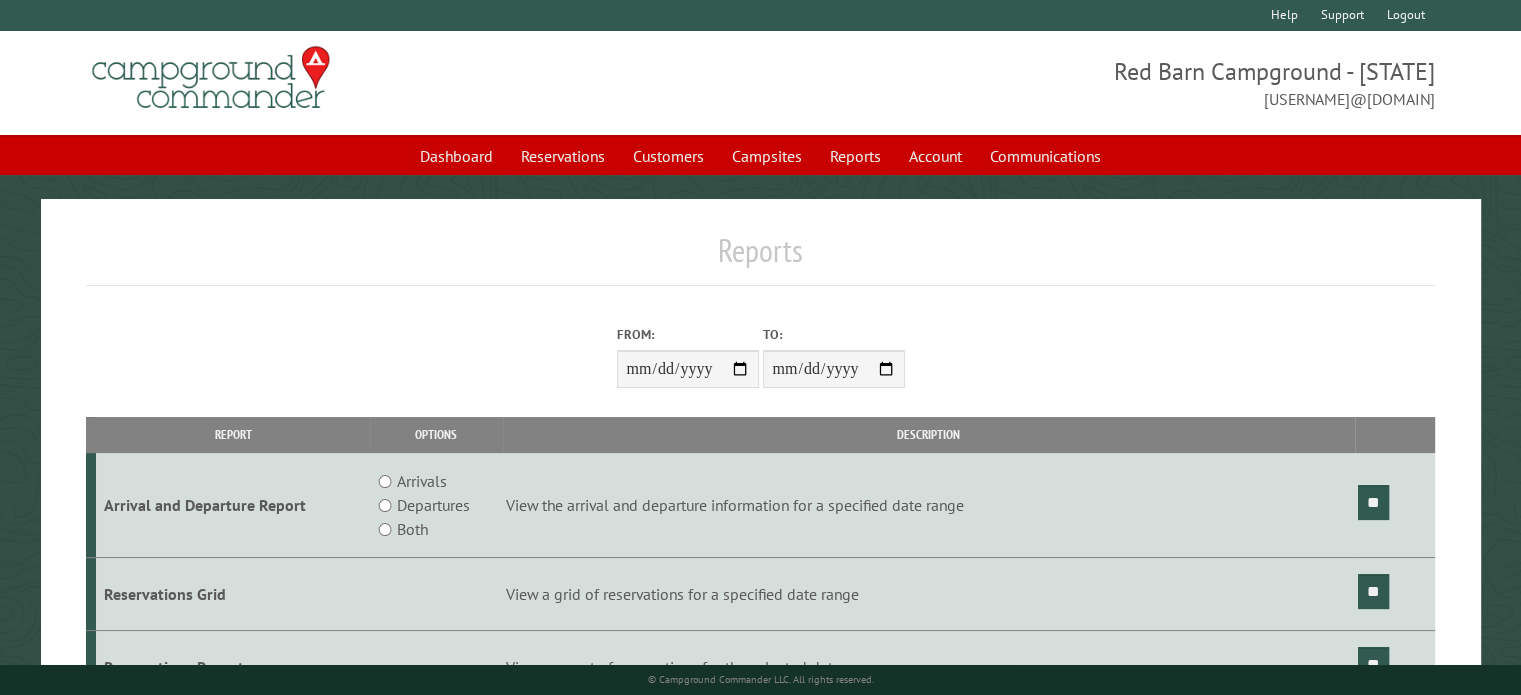 click on "**********" at bounding box center [760, 351] 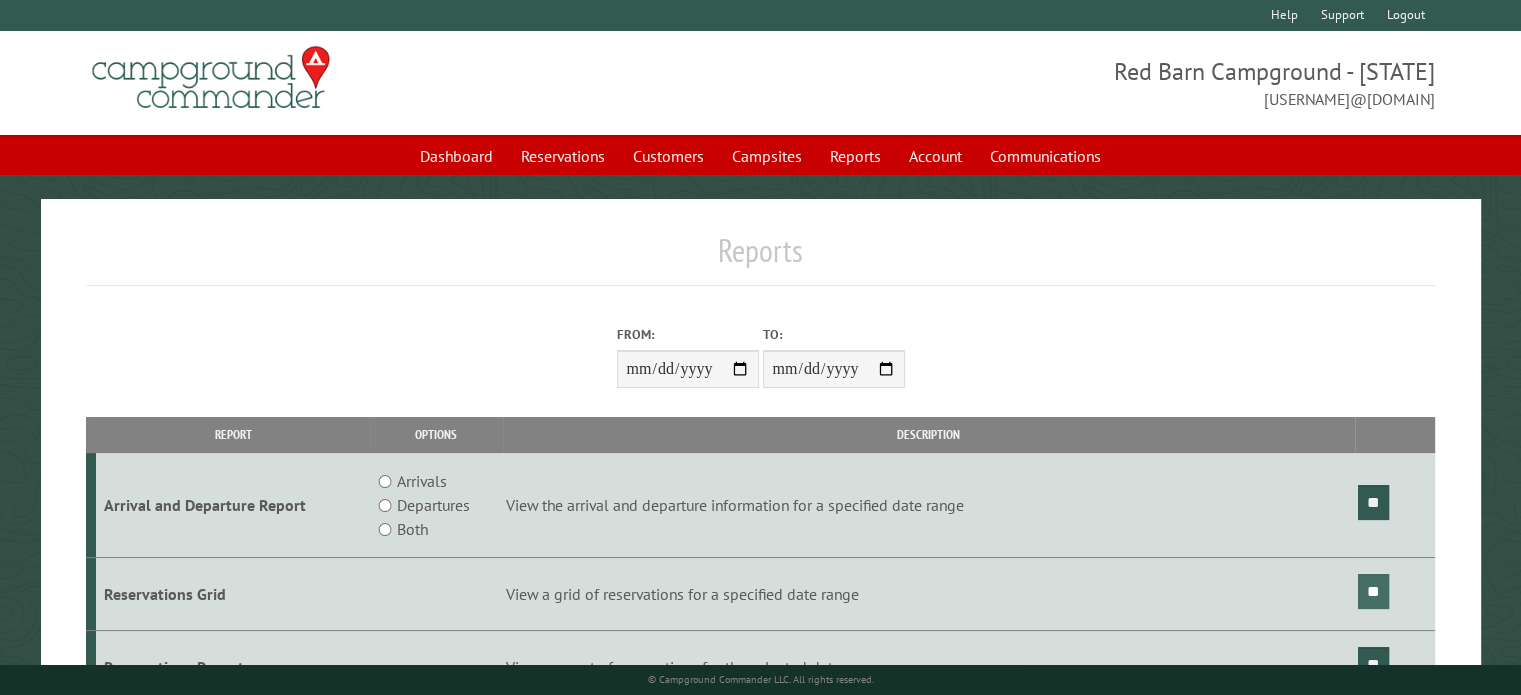 click on "**" at bounding box center [1373, 591] 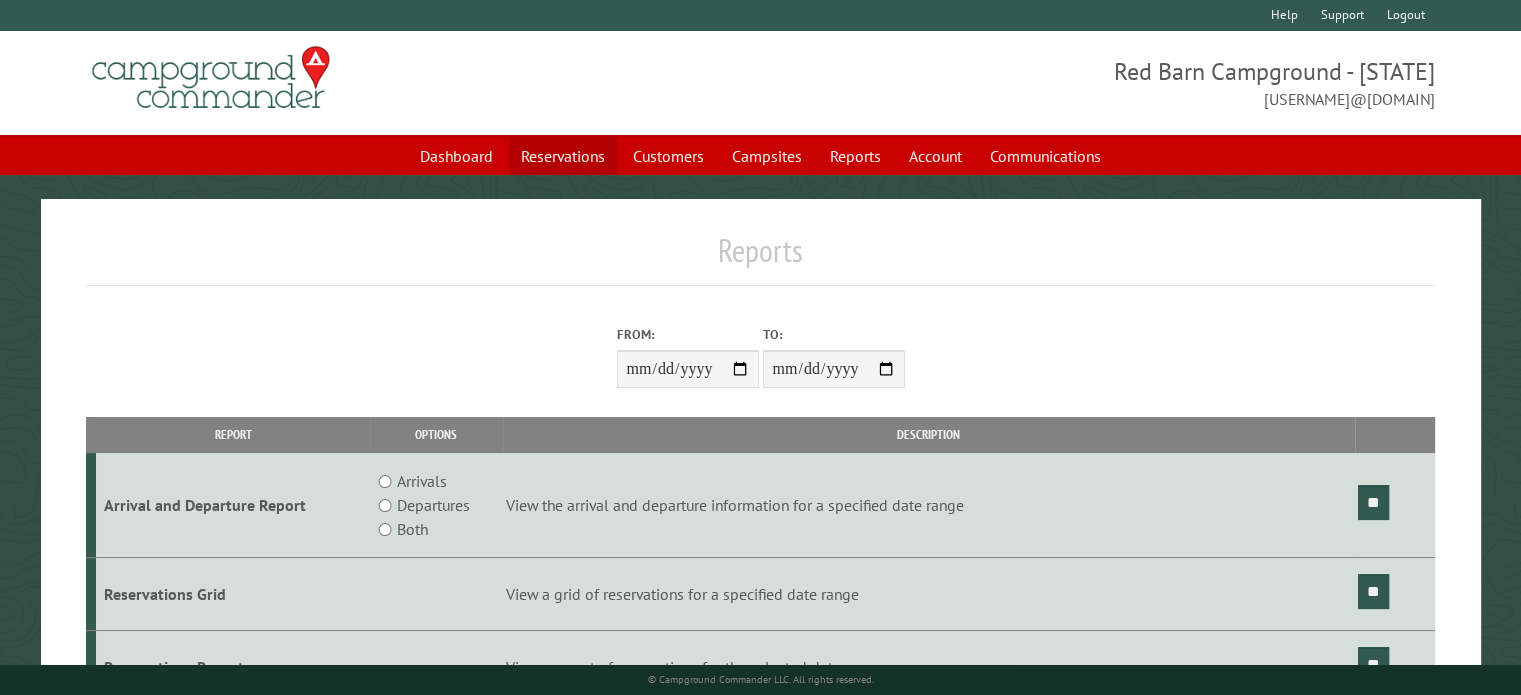 click on "Reservations" at bounding box center [563, 156] 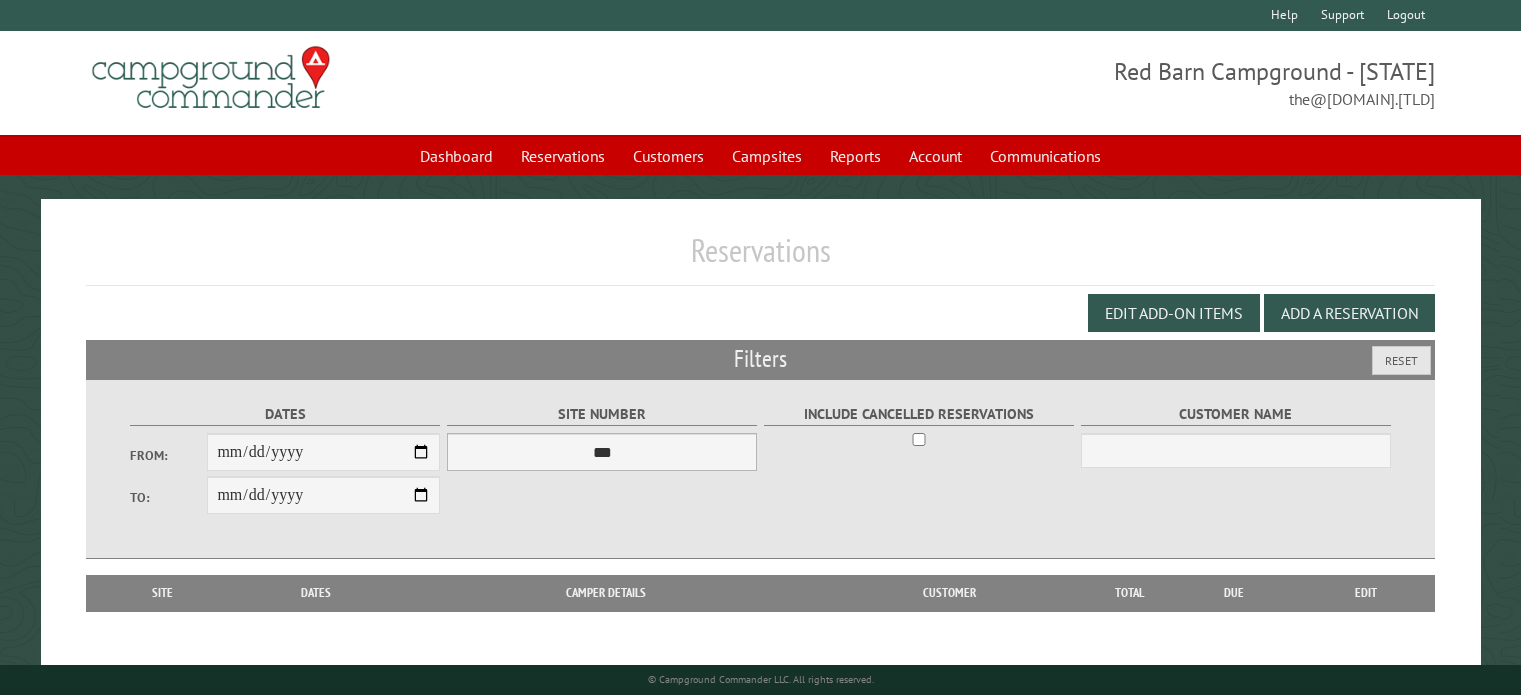 scroll, scrollTop: 0, scrollLeft: 0, axis: both 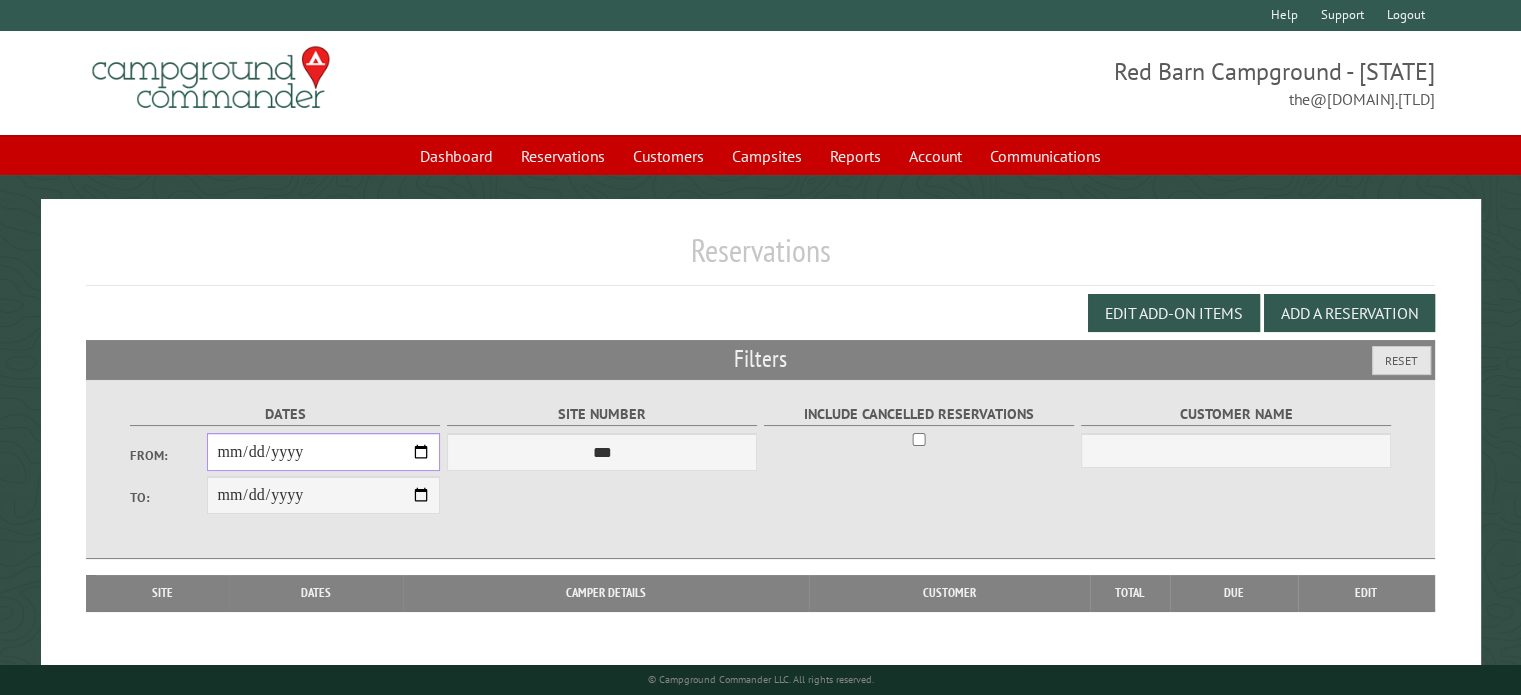 click on "From:" at bounding box center [323, 452] 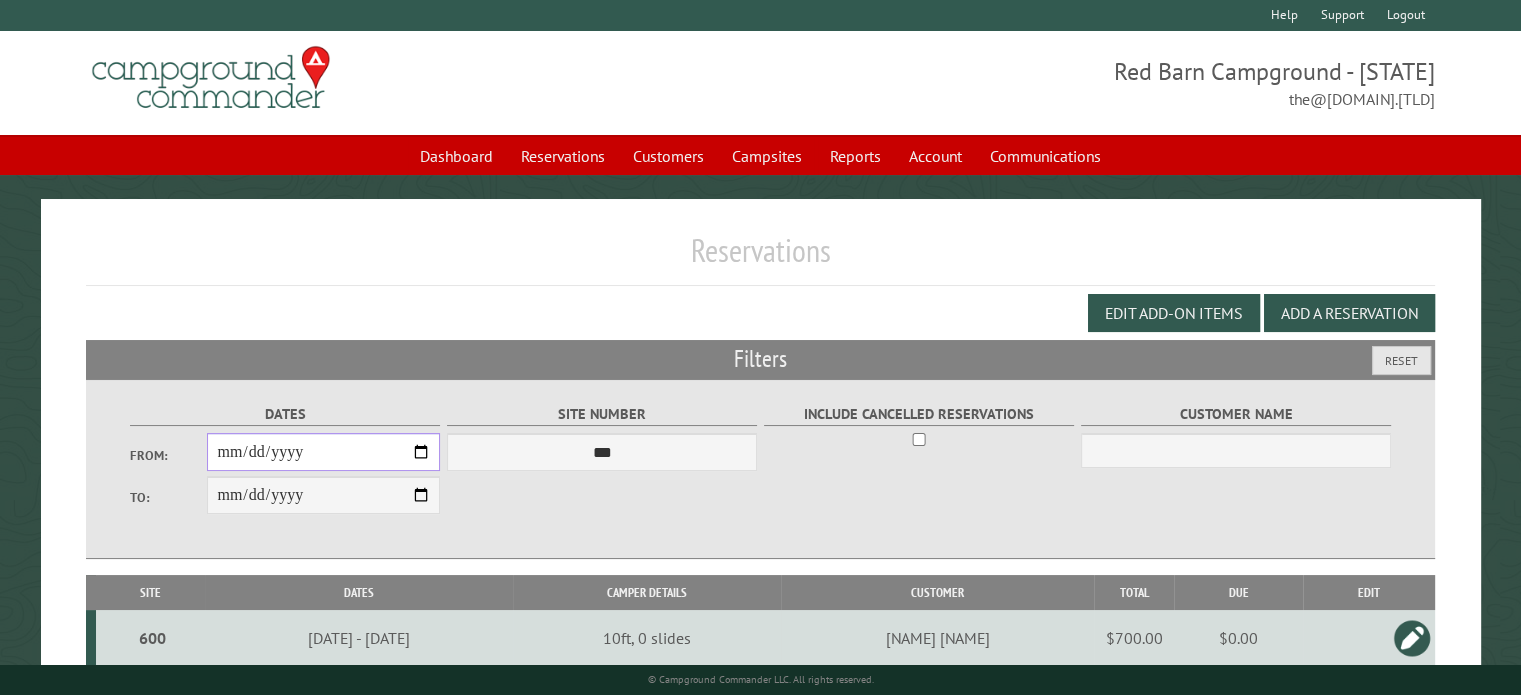type on "**********" 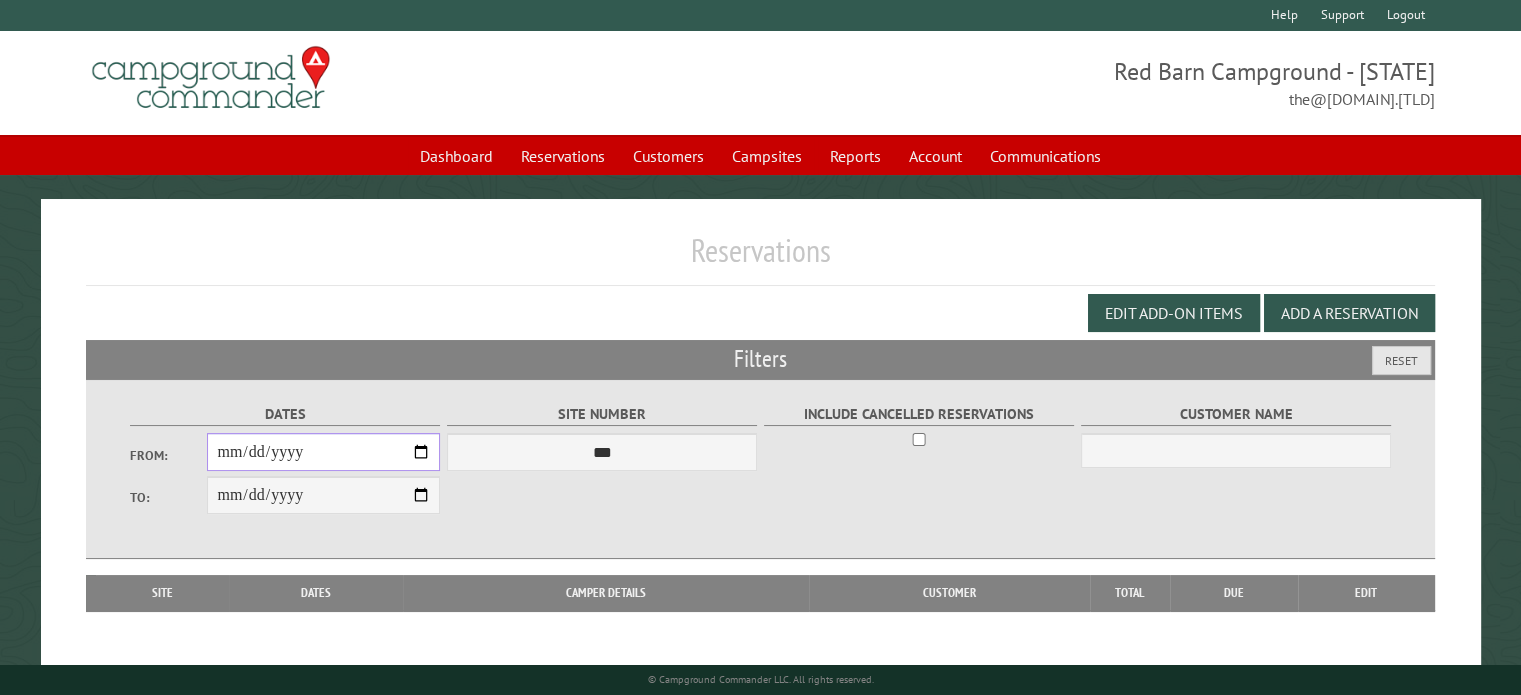 type on "**********" 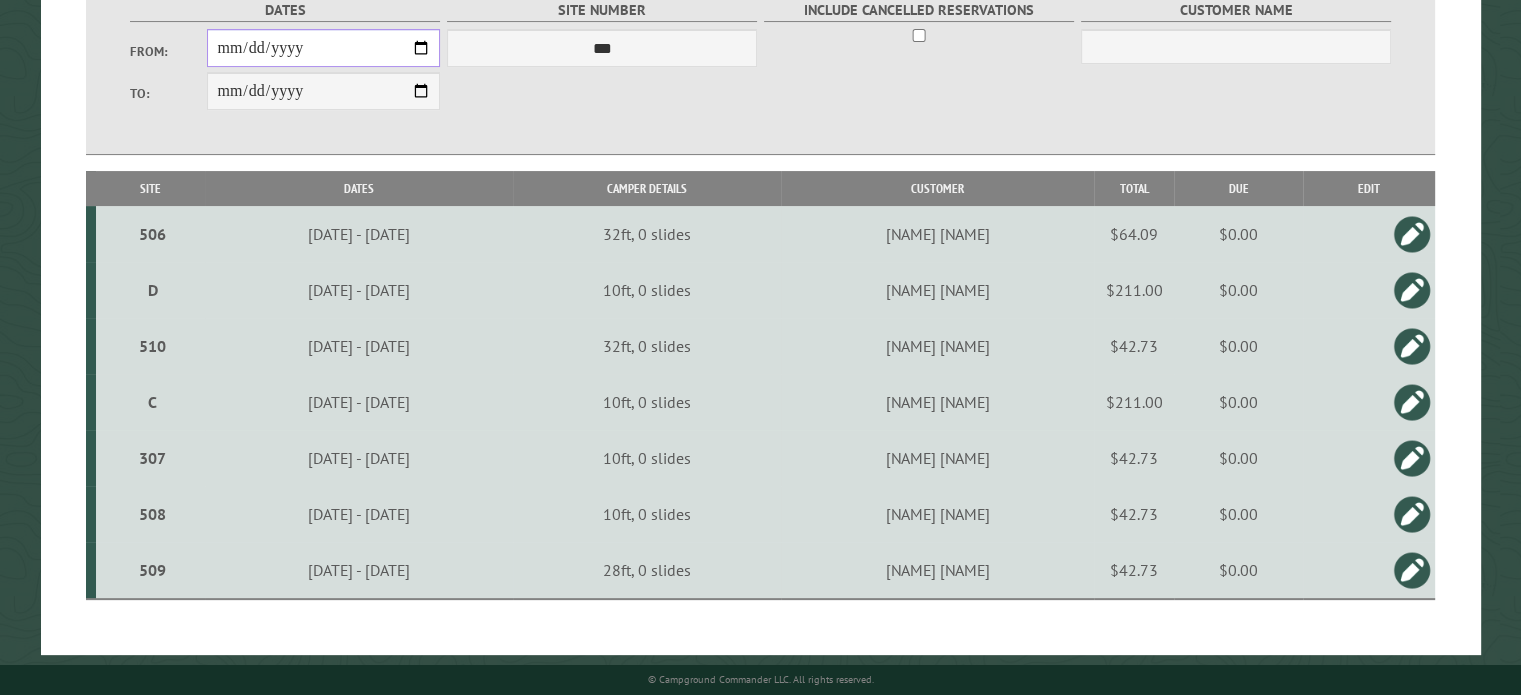 scroll, scrollTop: 407, scrollLeft: 0, axis: vertical 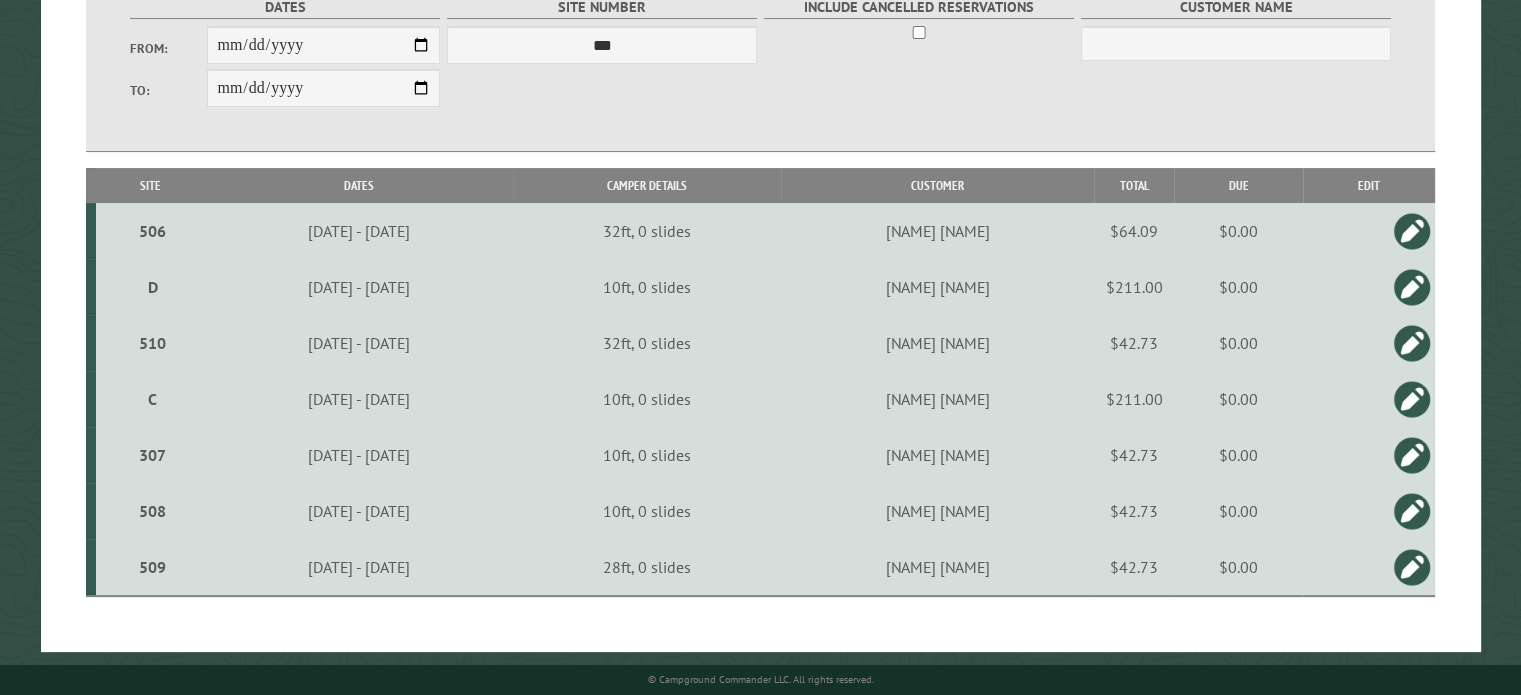 click at bounding box center (1412, 343) 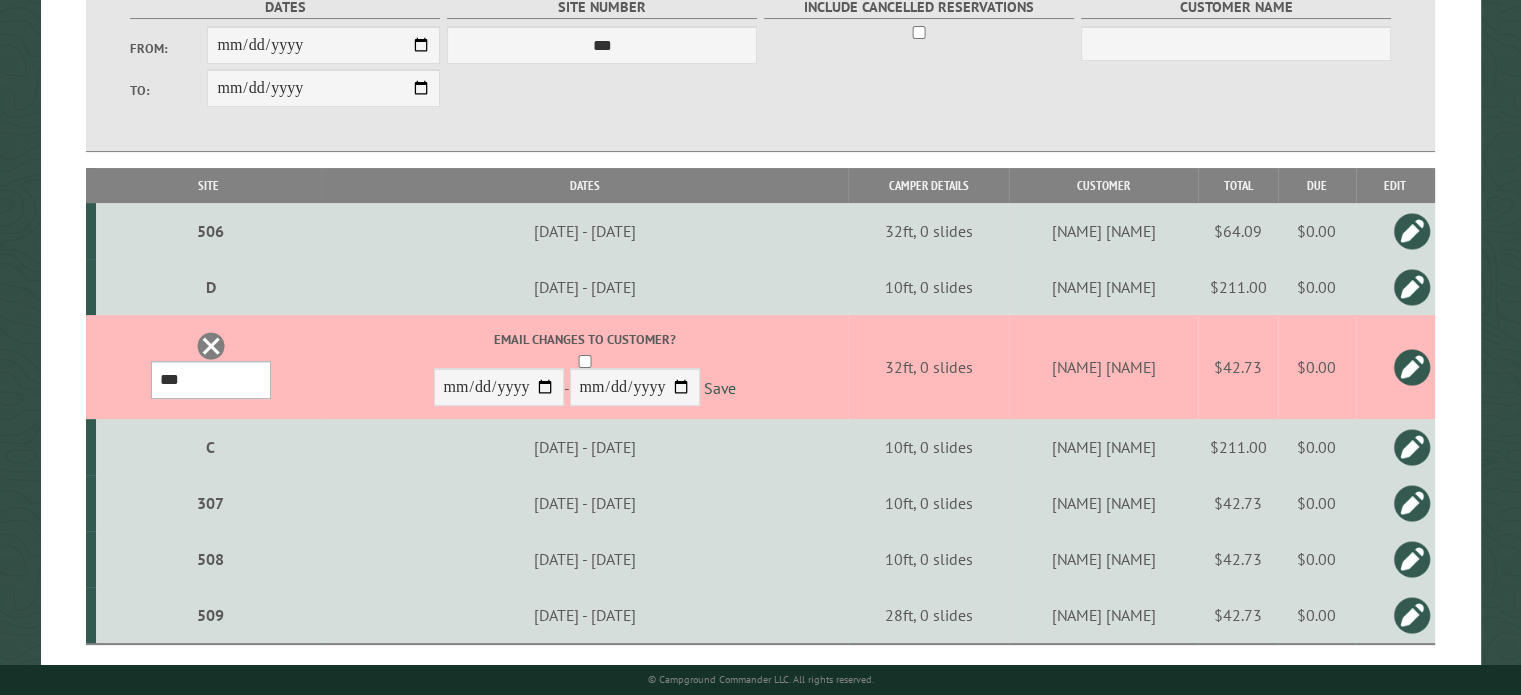 click on "*** * * * * * * * * ** ** ** ** ** ** ** ** ** ** ** ** ** ** ** ** ** *** *** *** *** *** *** *** *** *** *** *** *** *** *** *** *** *** *** *** *** *** *** *** *** *** *** *** *** *** *** *** *** *** *** *** *** * * * * * * ***** ** ** ** ****" at bounding box center (211, 380) 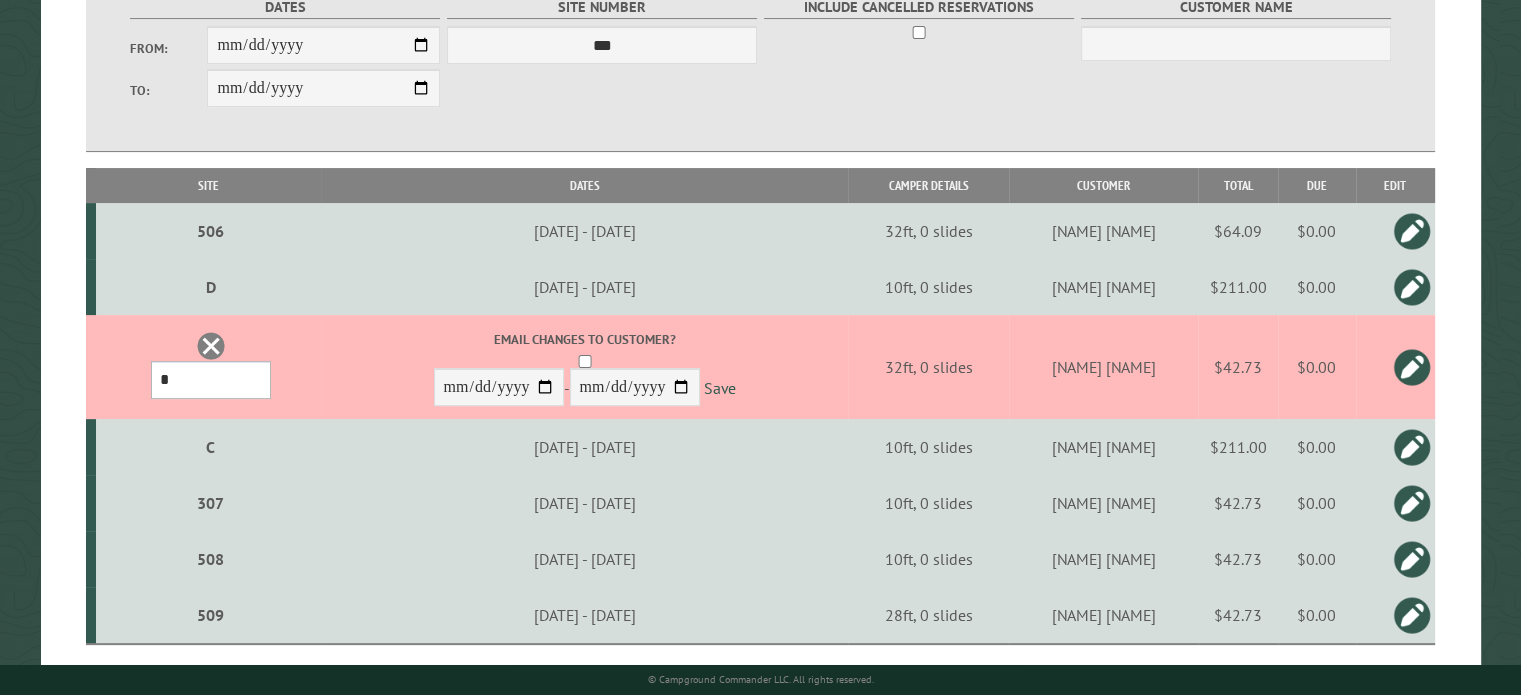click on "*** * * * * * * * * ** ** ** ** ** ** ** ** ** ** ** ** ** ** ** ** ** *** *** *** *** *** *** *** *** *** *** *** *** *** *** *** *** *** *** *** *** *** *** *** *** *** *** *** *** *** *** *** *** *** *** *** *** * * * * * * ***** ** ** ** ****" at bounding box center [211, 380] 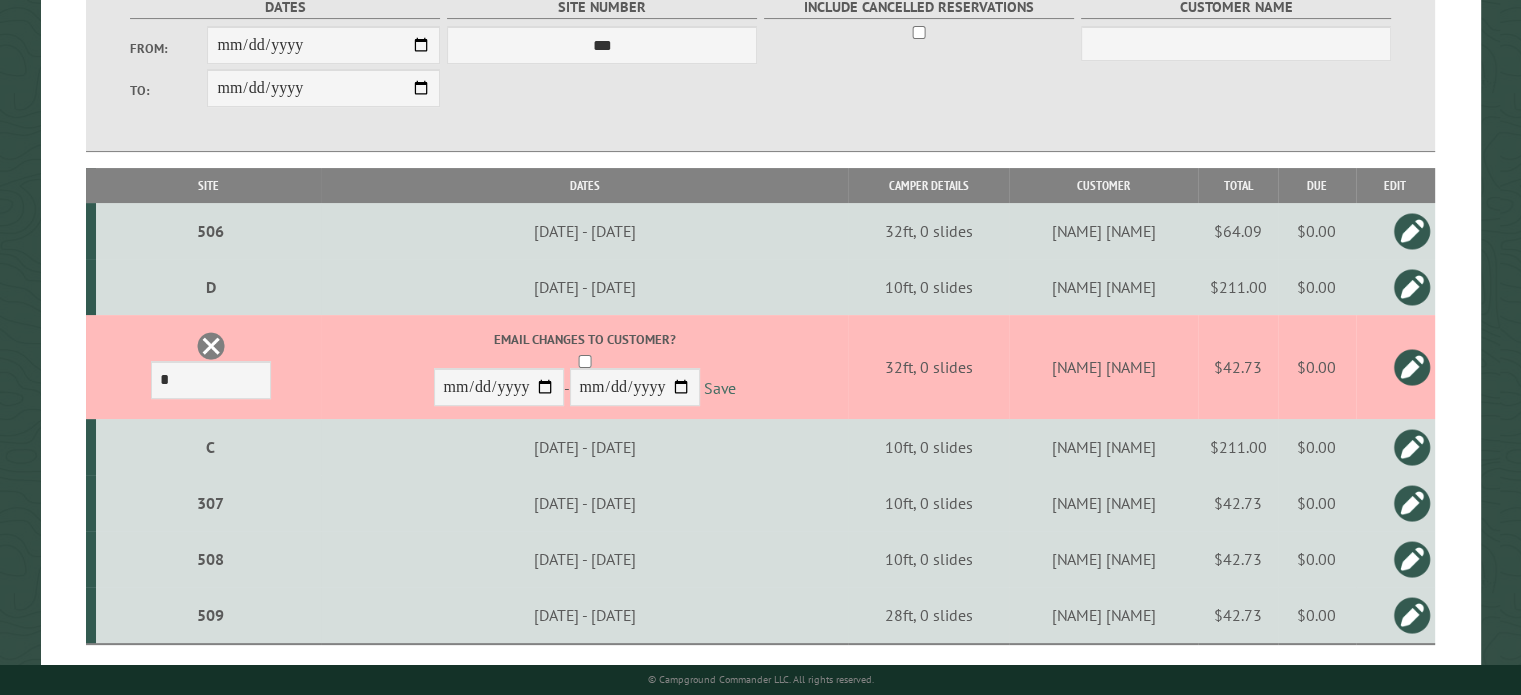 click on "Save" at bounding box center [720, 388] 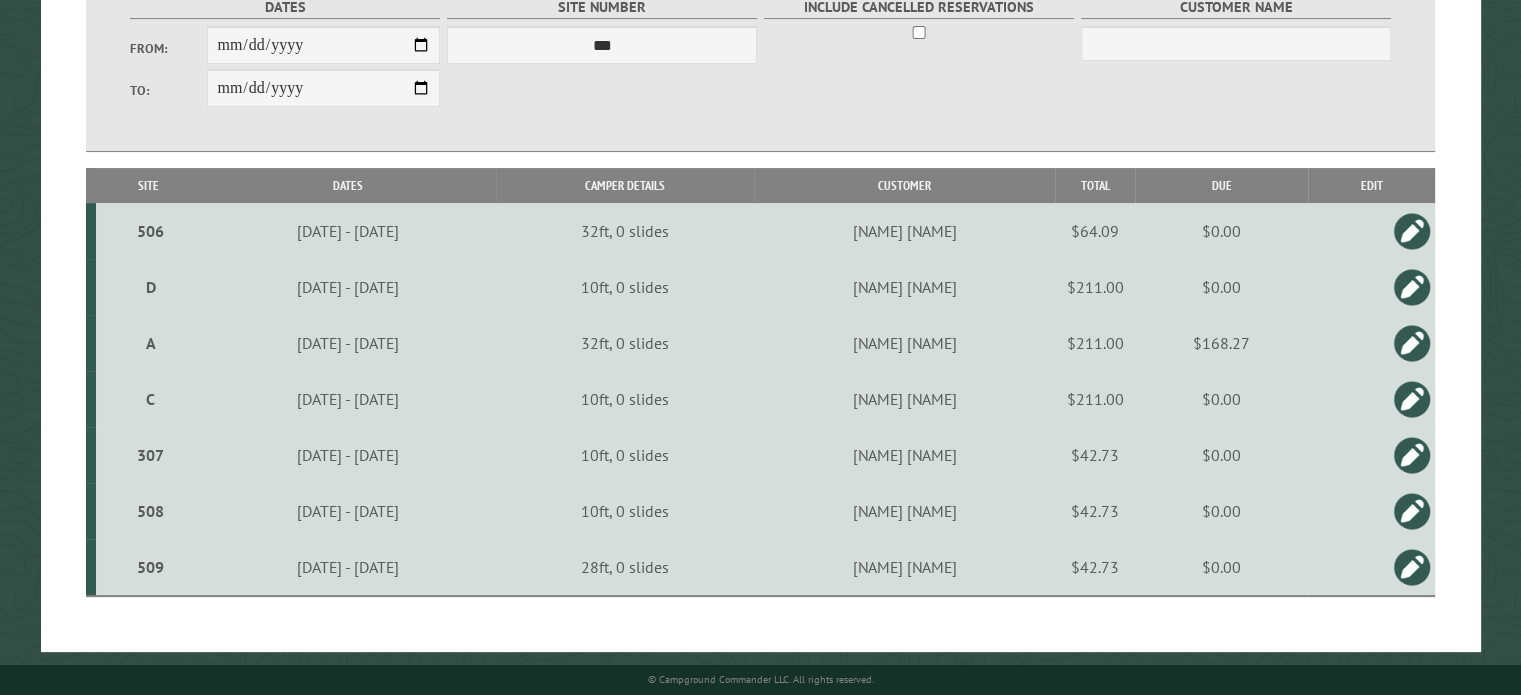 click on "A" at bounding box center [150, 343] 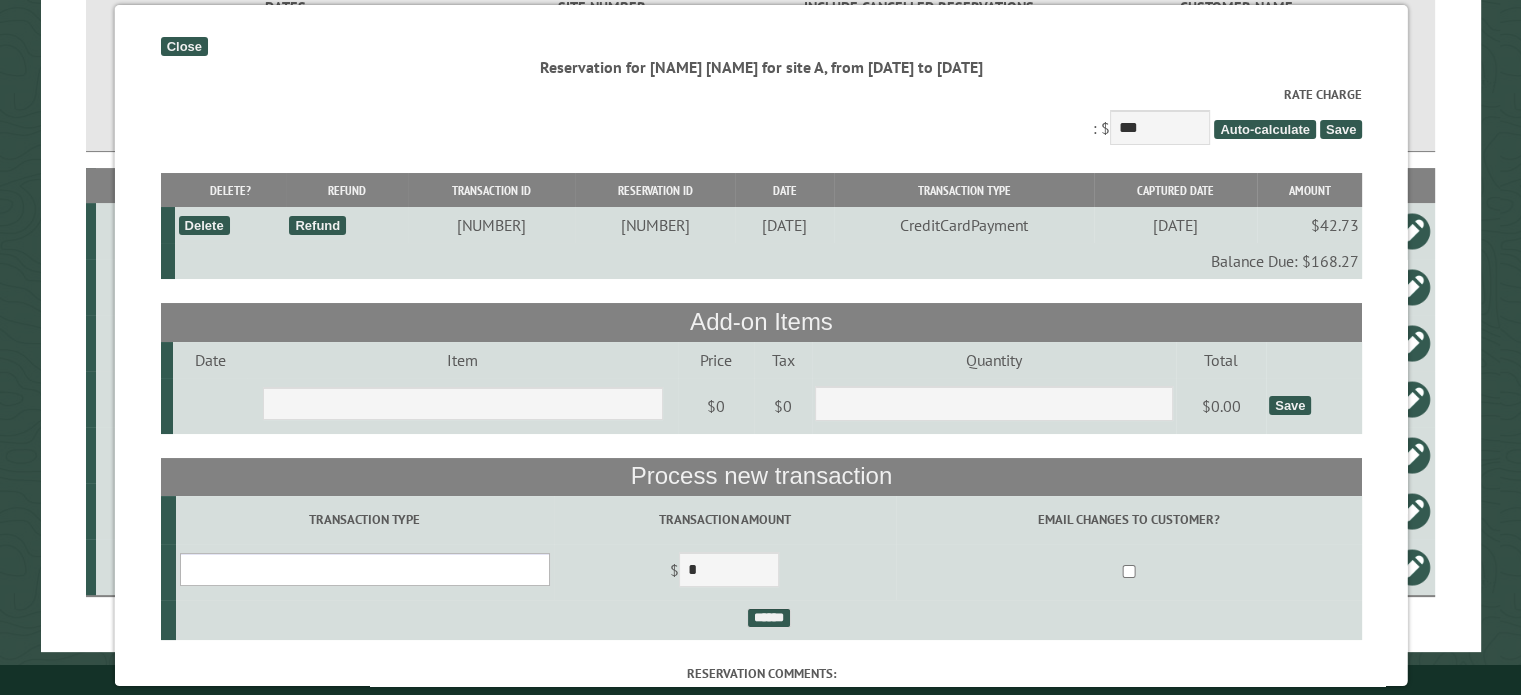 click on "**********" at bounding box center [364, 569] 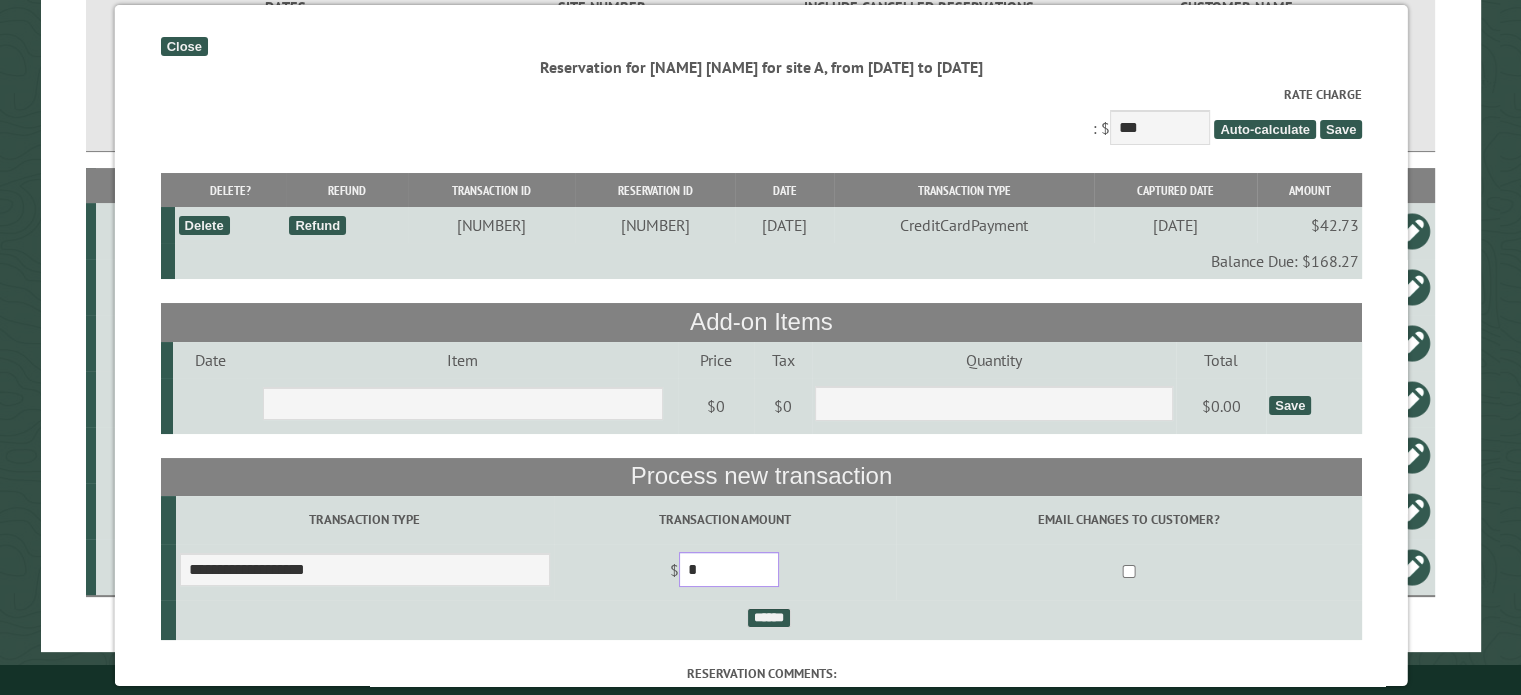 click on "*" at bounding box center (728, 569) 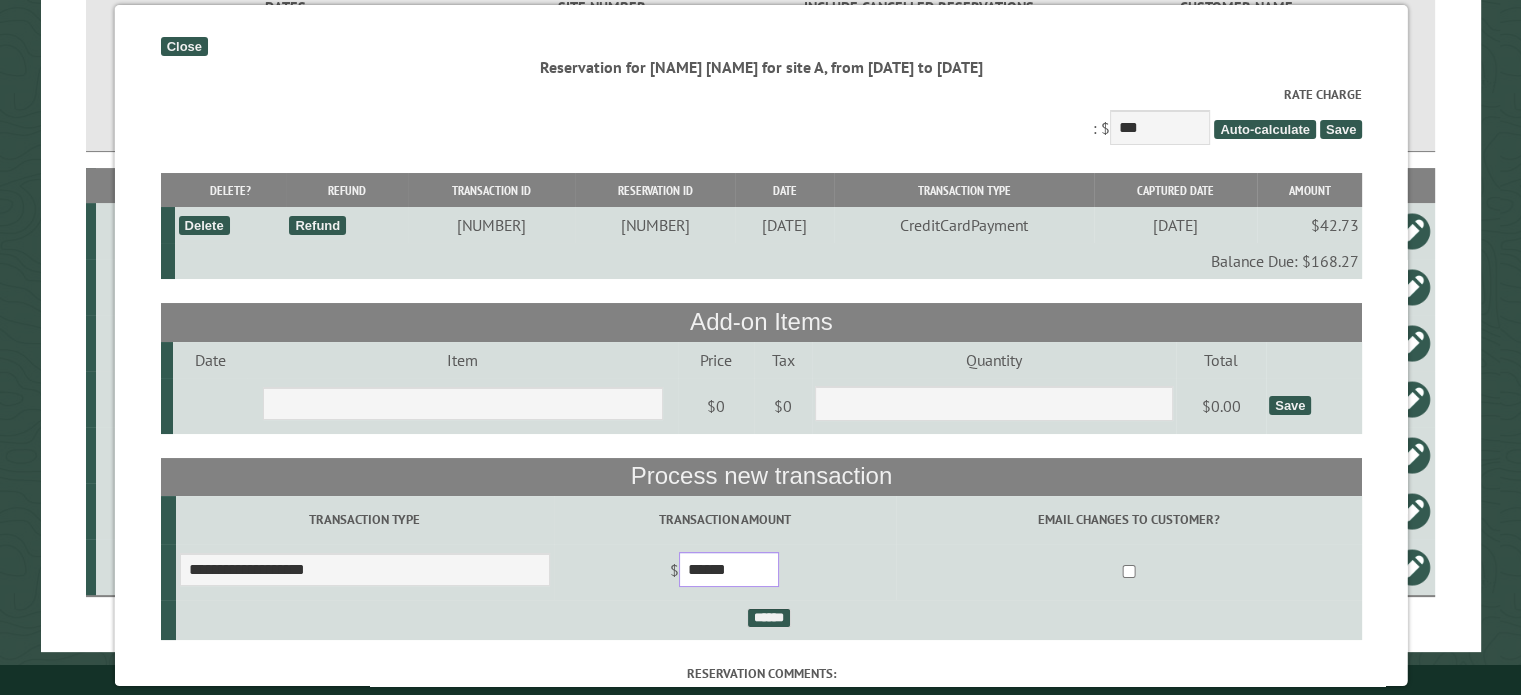 type on "******" 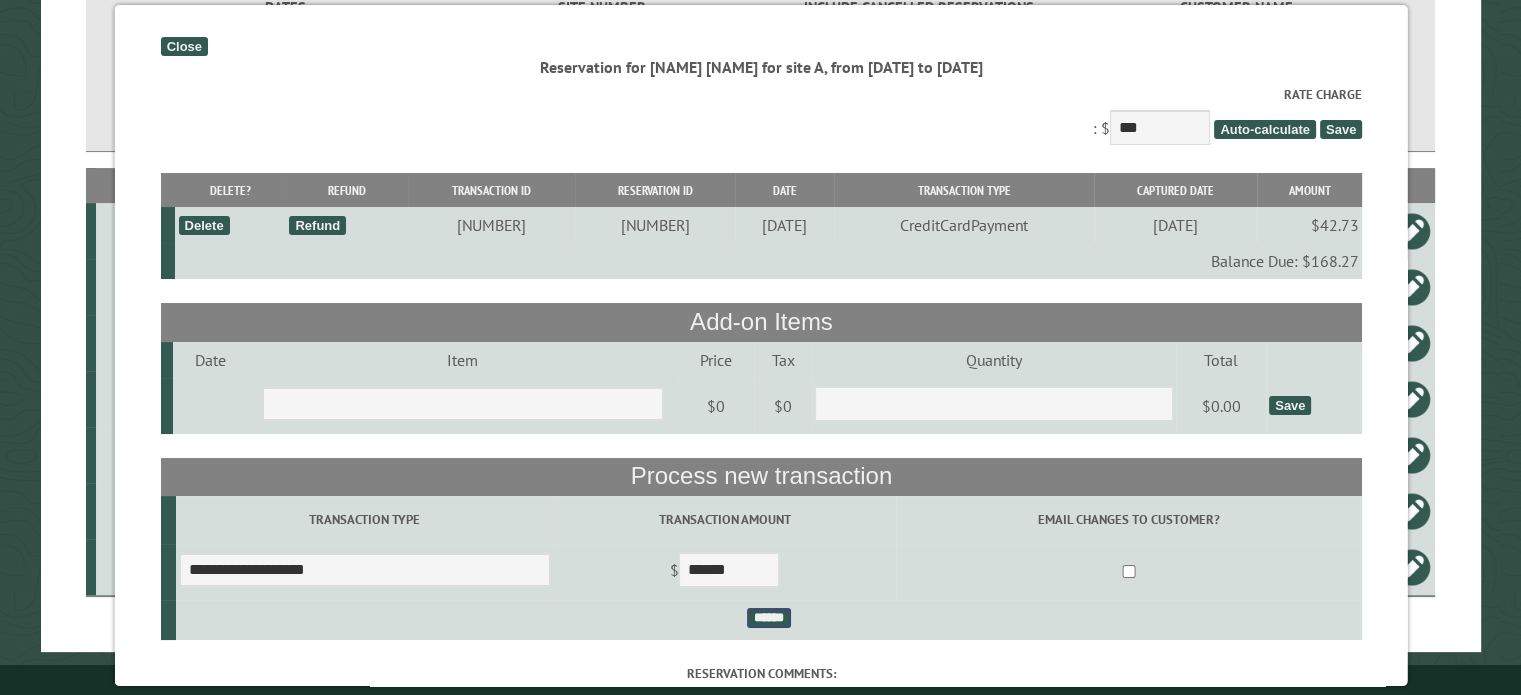 click on "******" at bounding box center [768, 618] 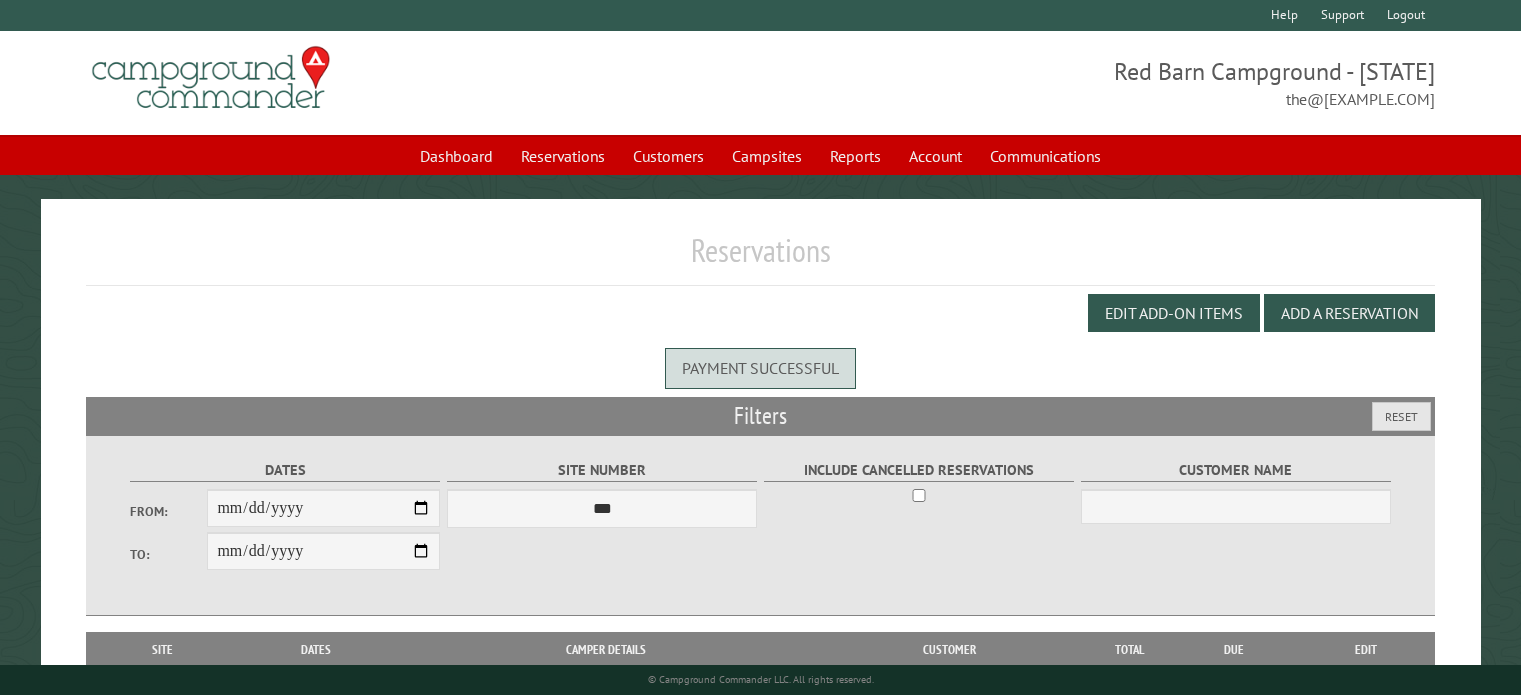 scroll, scrollTop: 0, scrollLeft: 0, axis: both 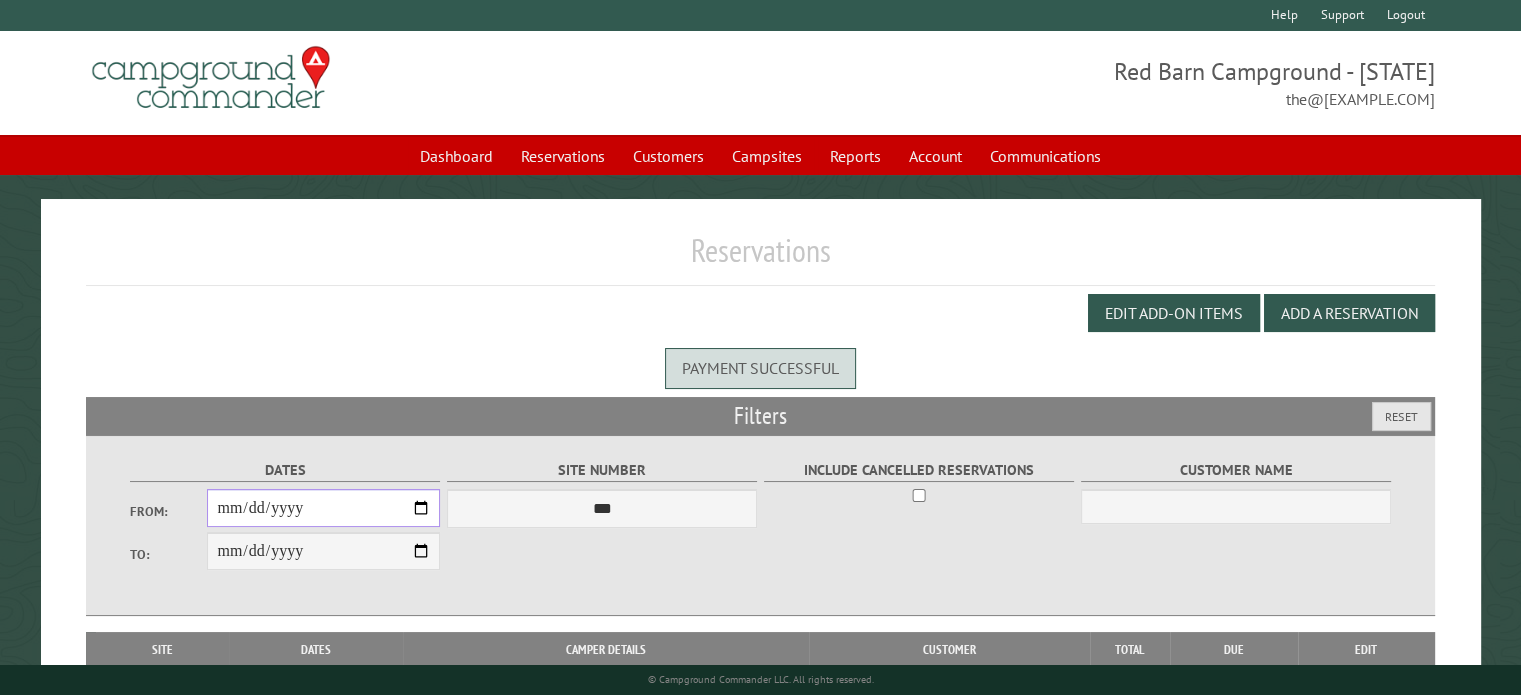 click on "From:" at bounding box center [323, 508] 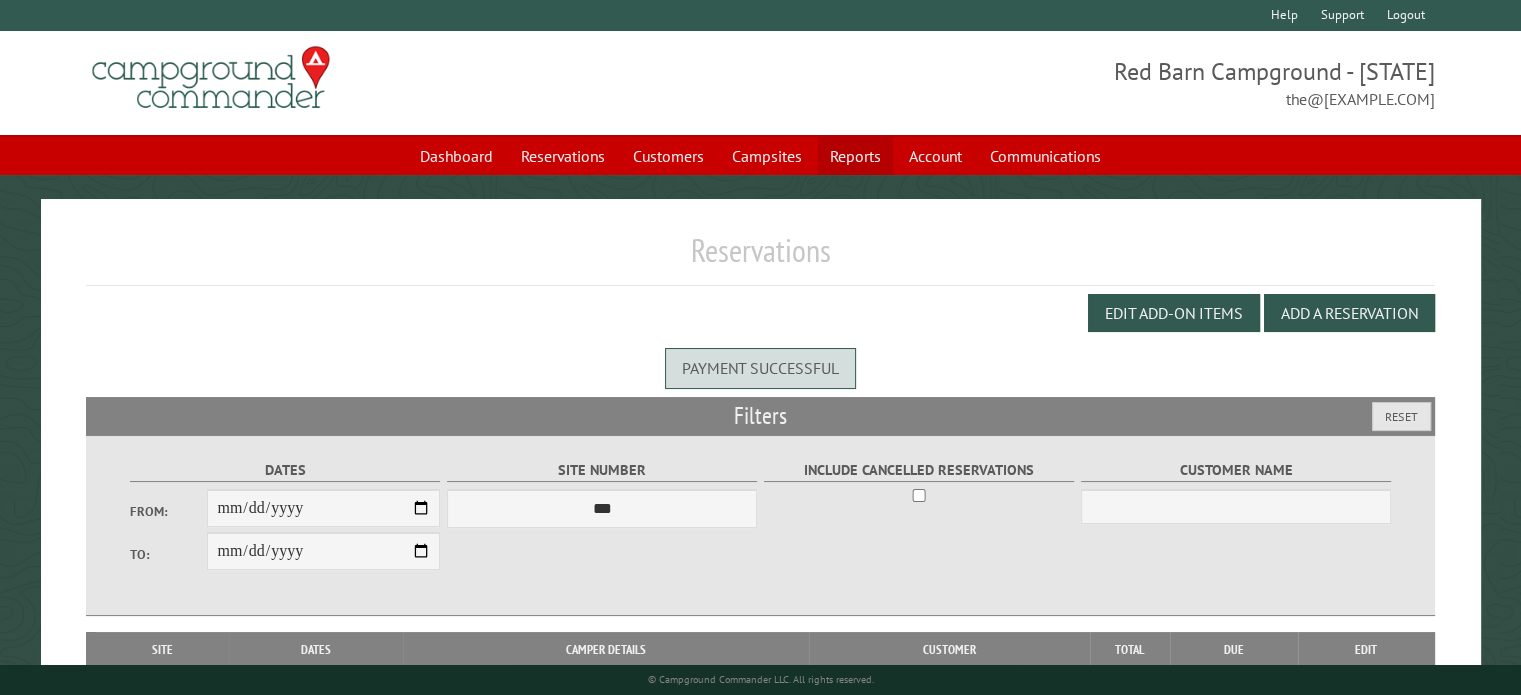click on "Reports" at bounding box center [855, 156] 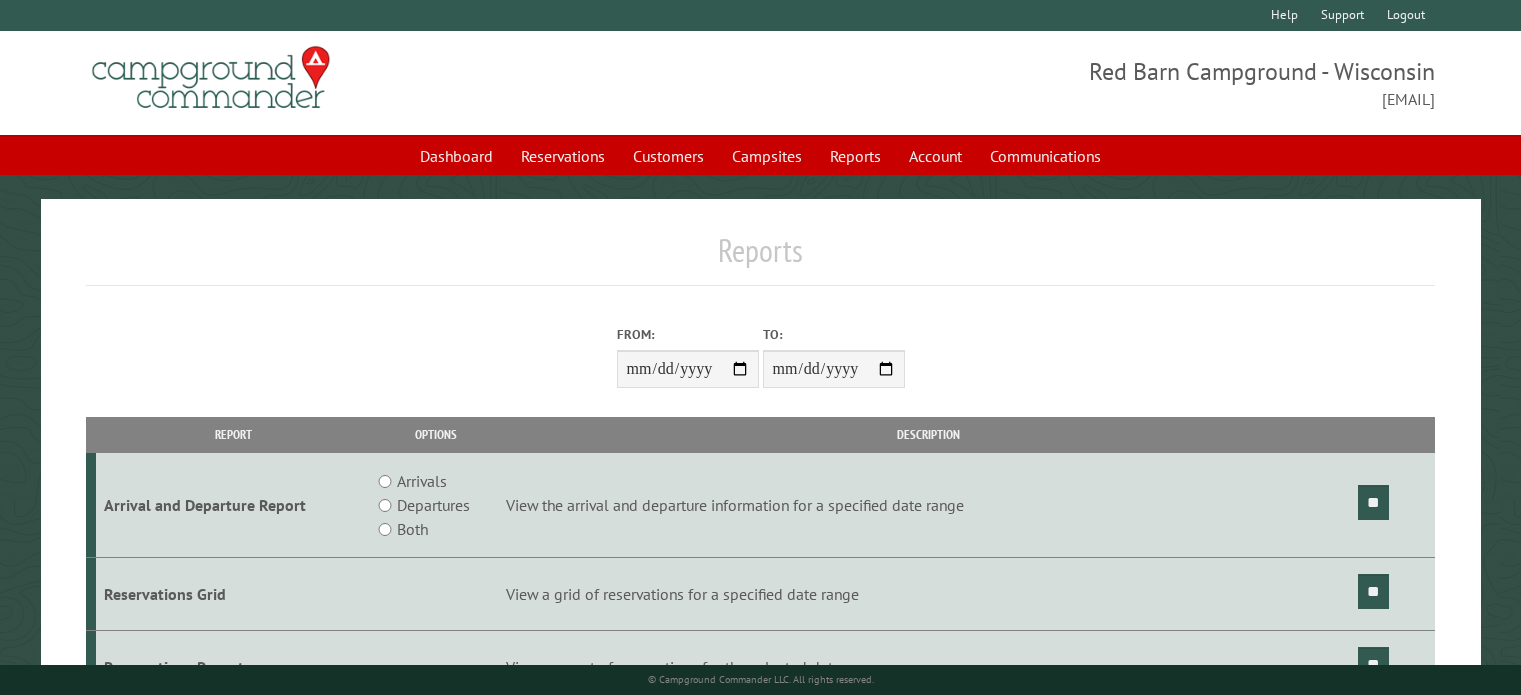 scroll, scrollTop: 0, scrollLeft: 0, axis: both 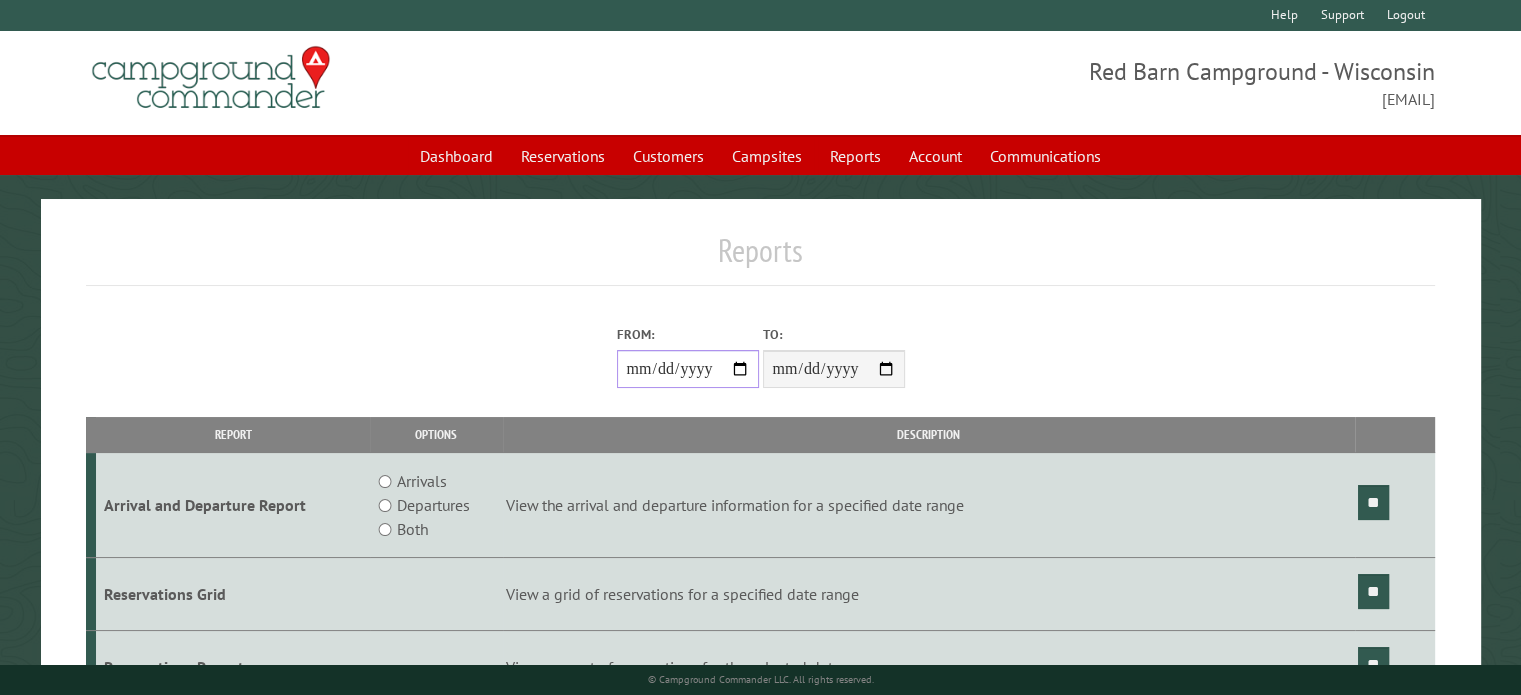click on "From:" at bounding box center (688, 369) 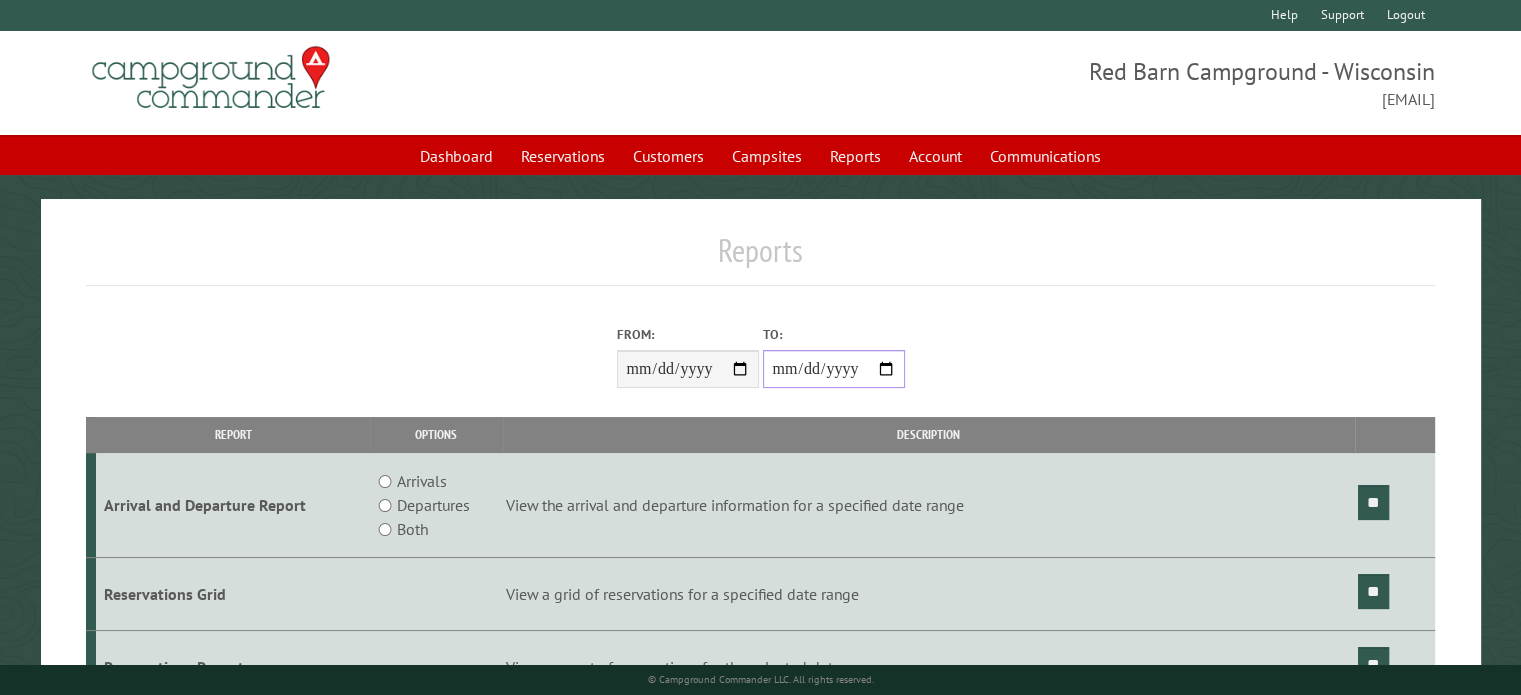 click on "**********" at bounding box center [834, 369] 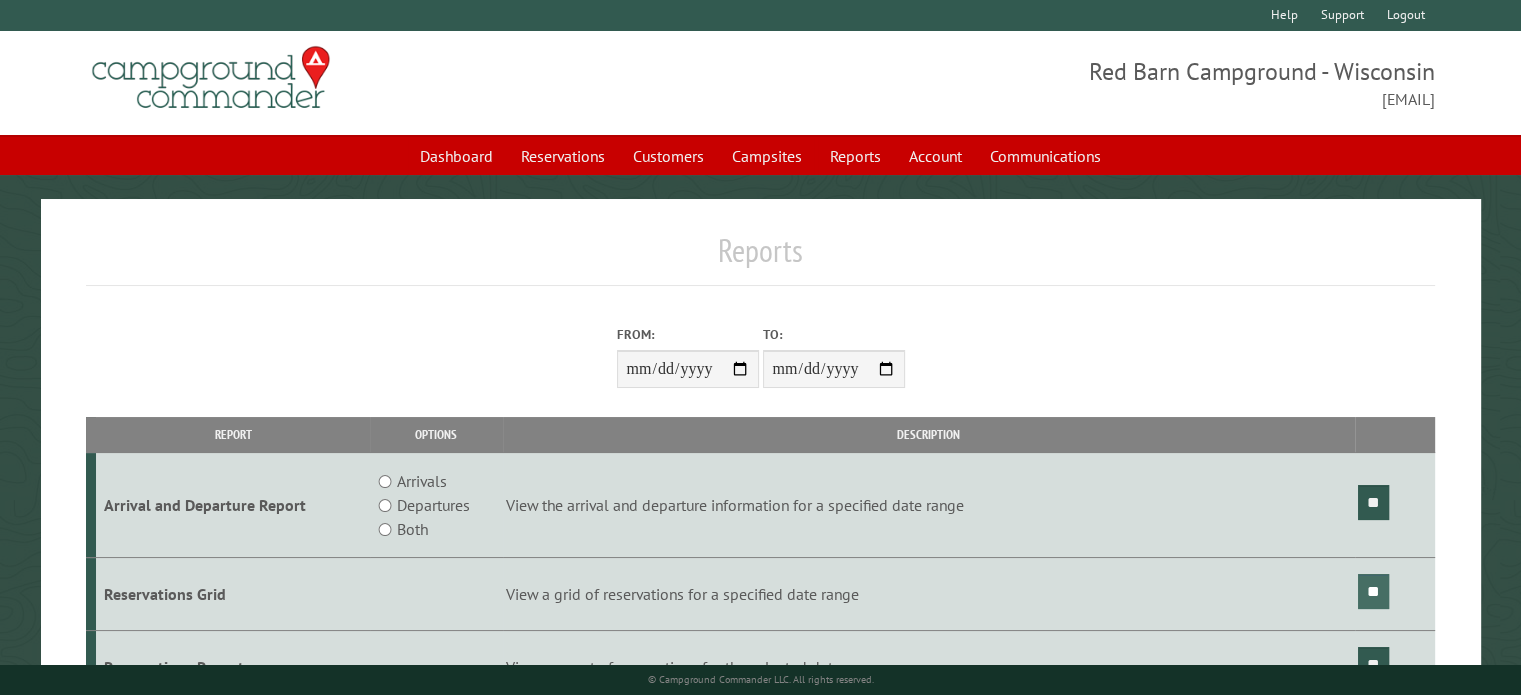 click on "**" at bounding box center (1373, 591) 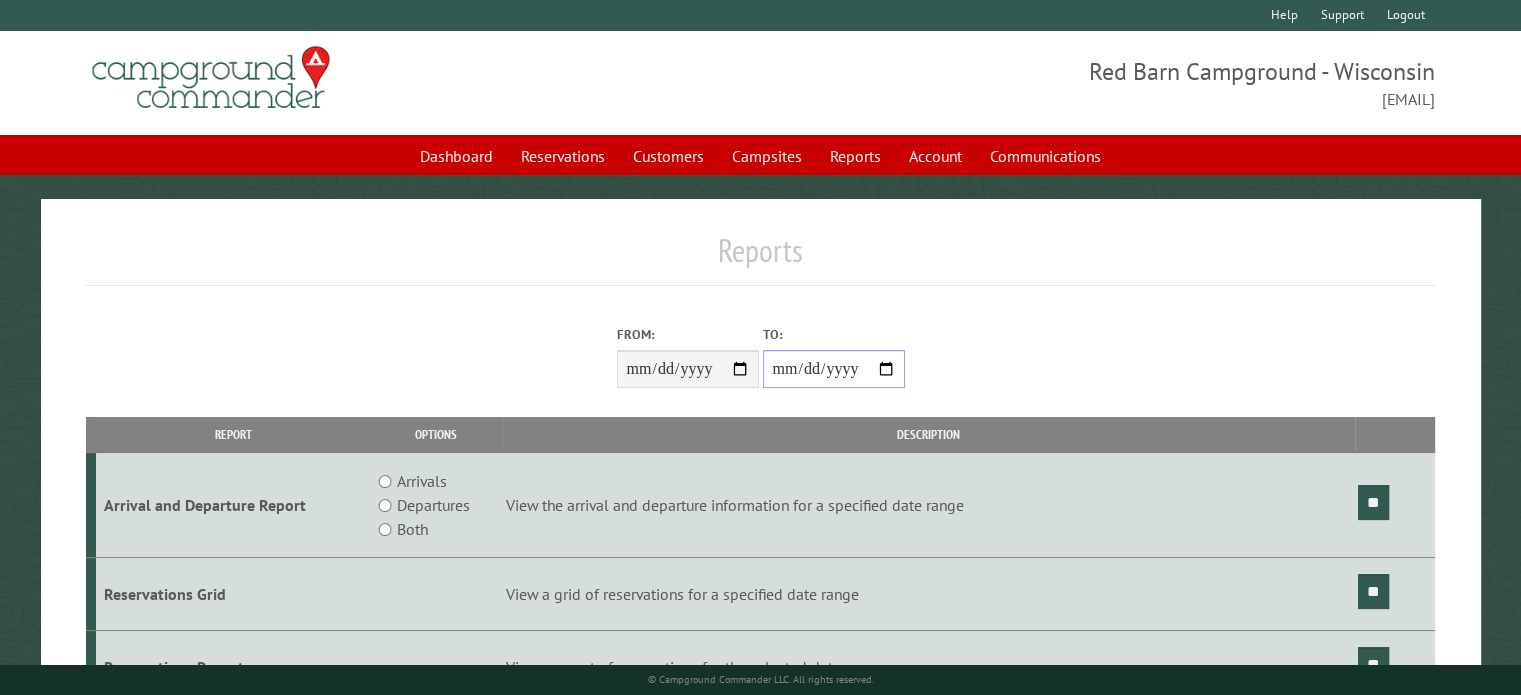 click on "**********" at bounding box center [834, 369] 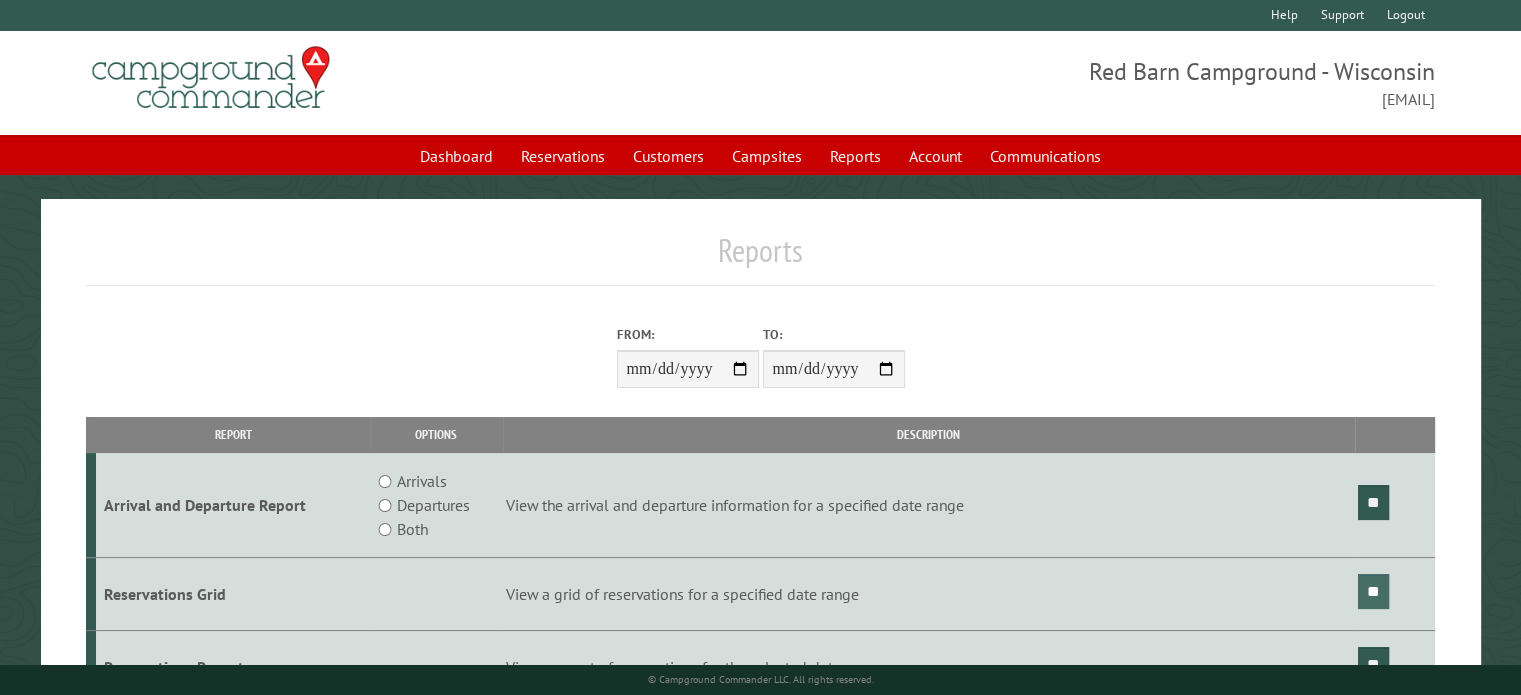 click on "**" at bounding box center [1373, 591] 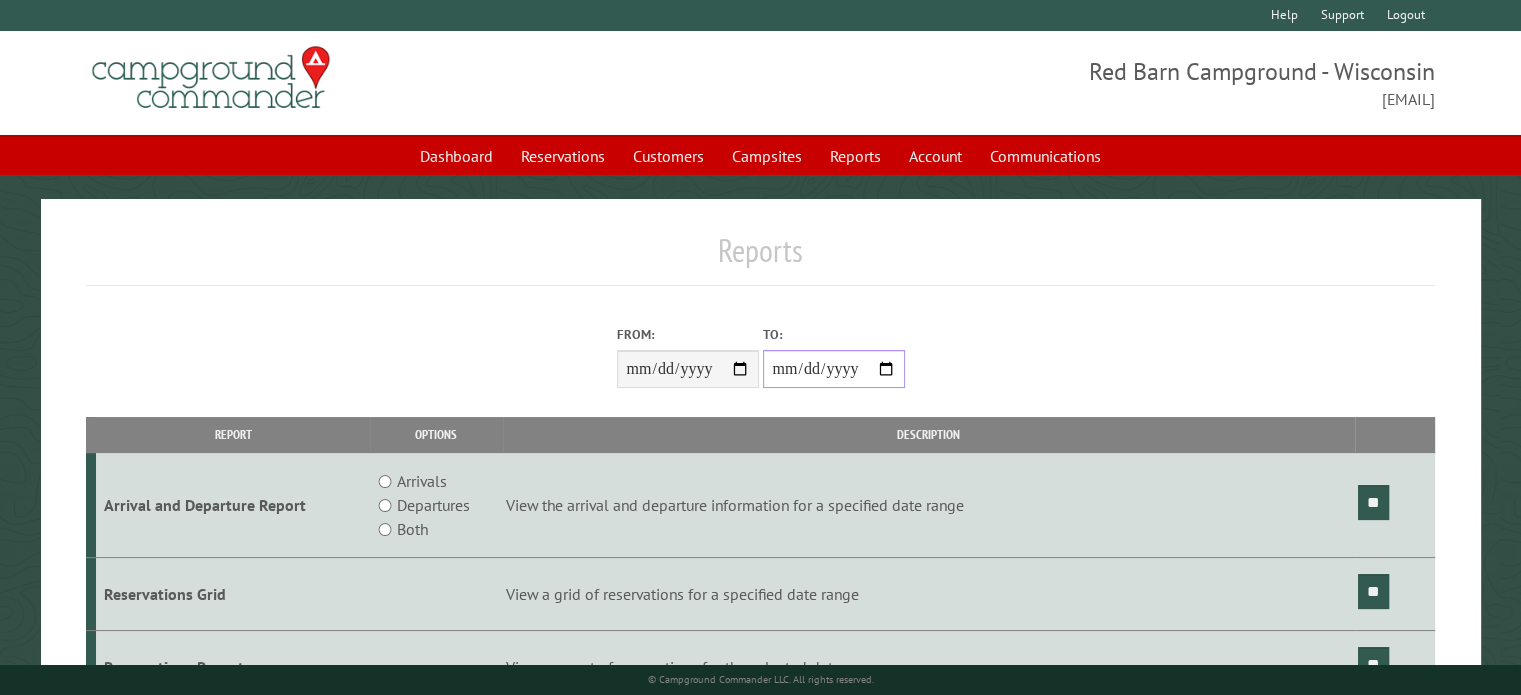 click on "**********" at bounding box center (834, 369) 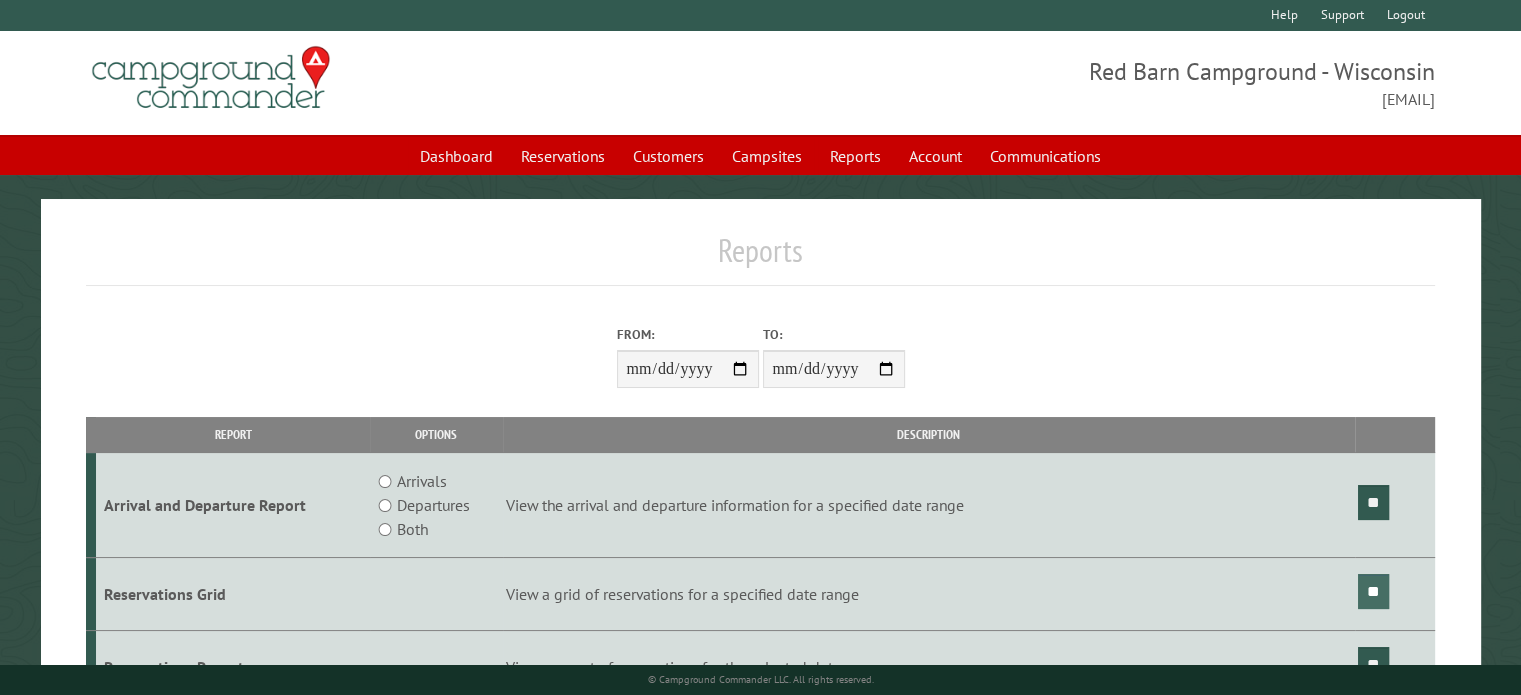 click on "**" at bounding box center (1373, 591) 